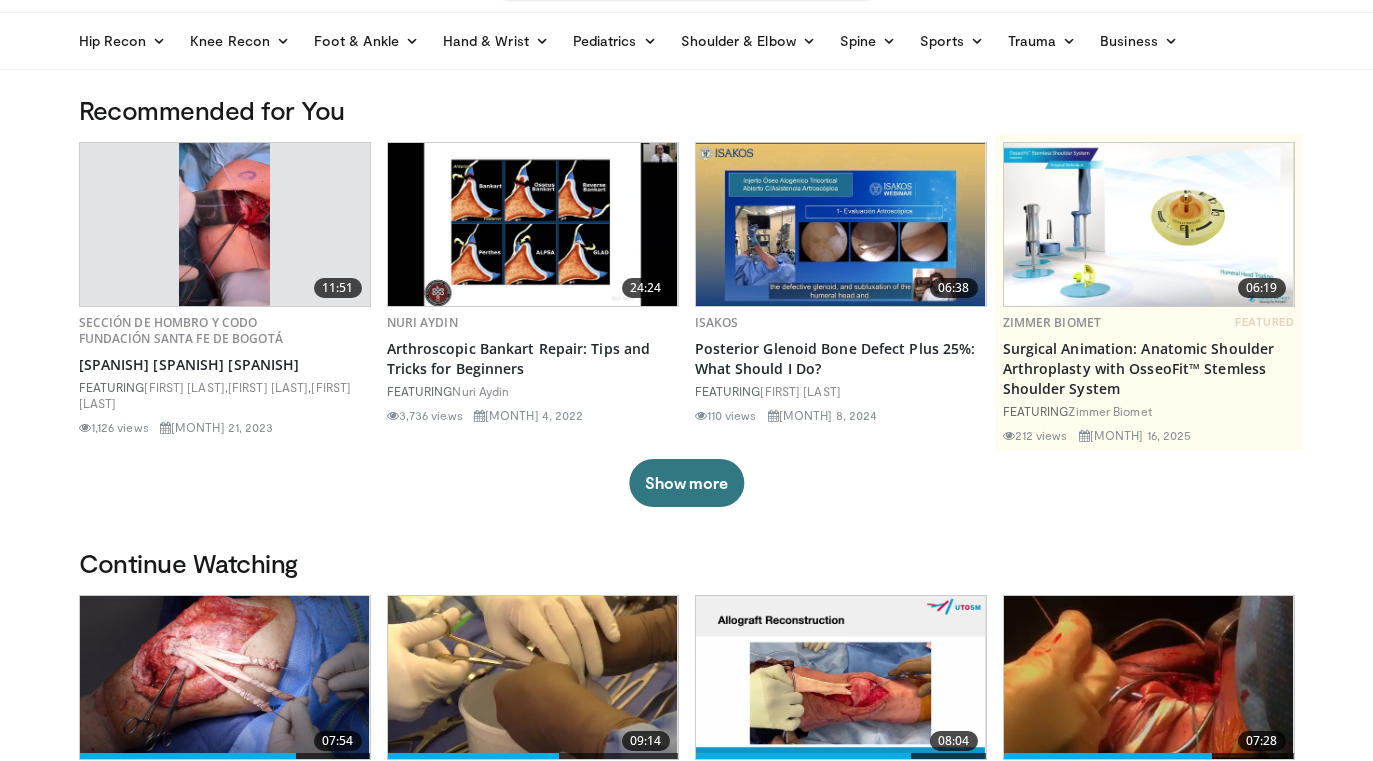 scroll, scrollTop: 393, scrollLeft: 0, axis: vertical 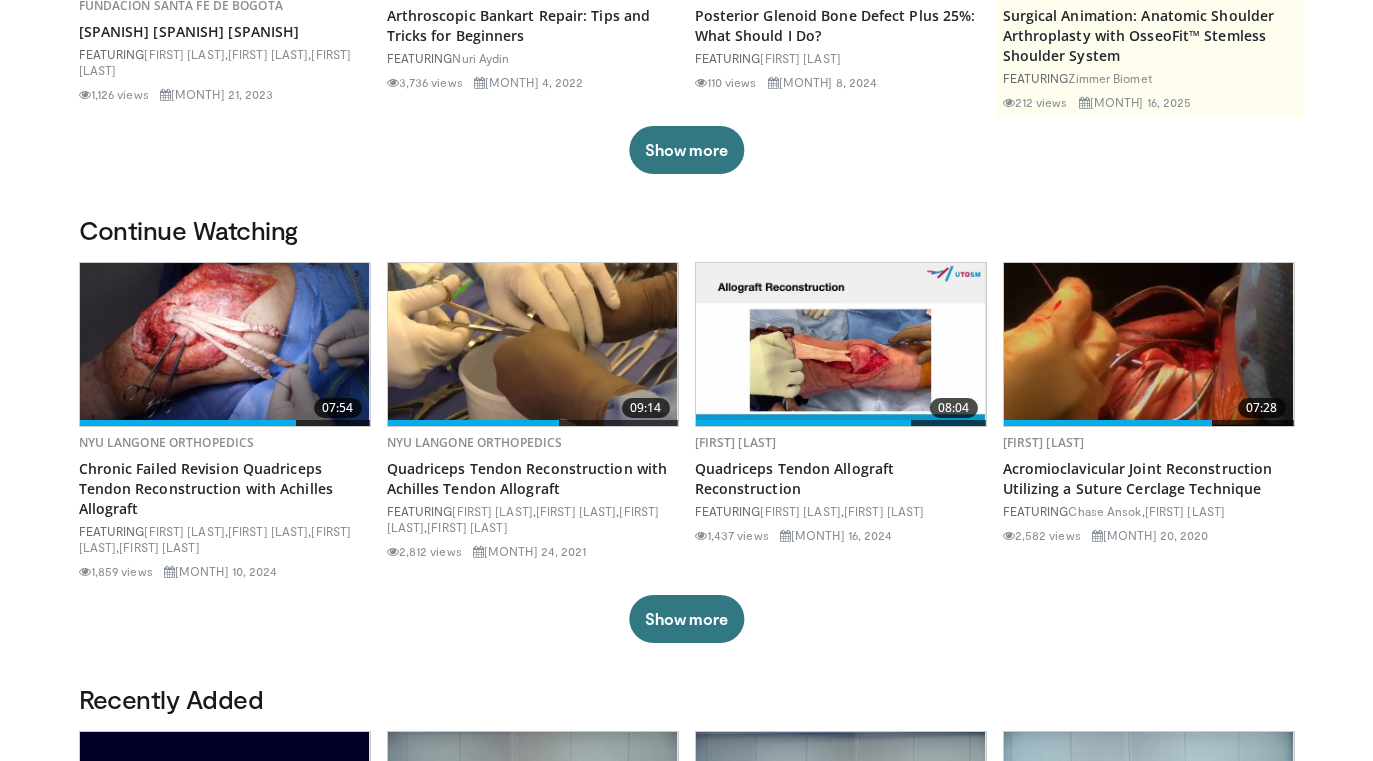 click at bounding box center (841, 344) 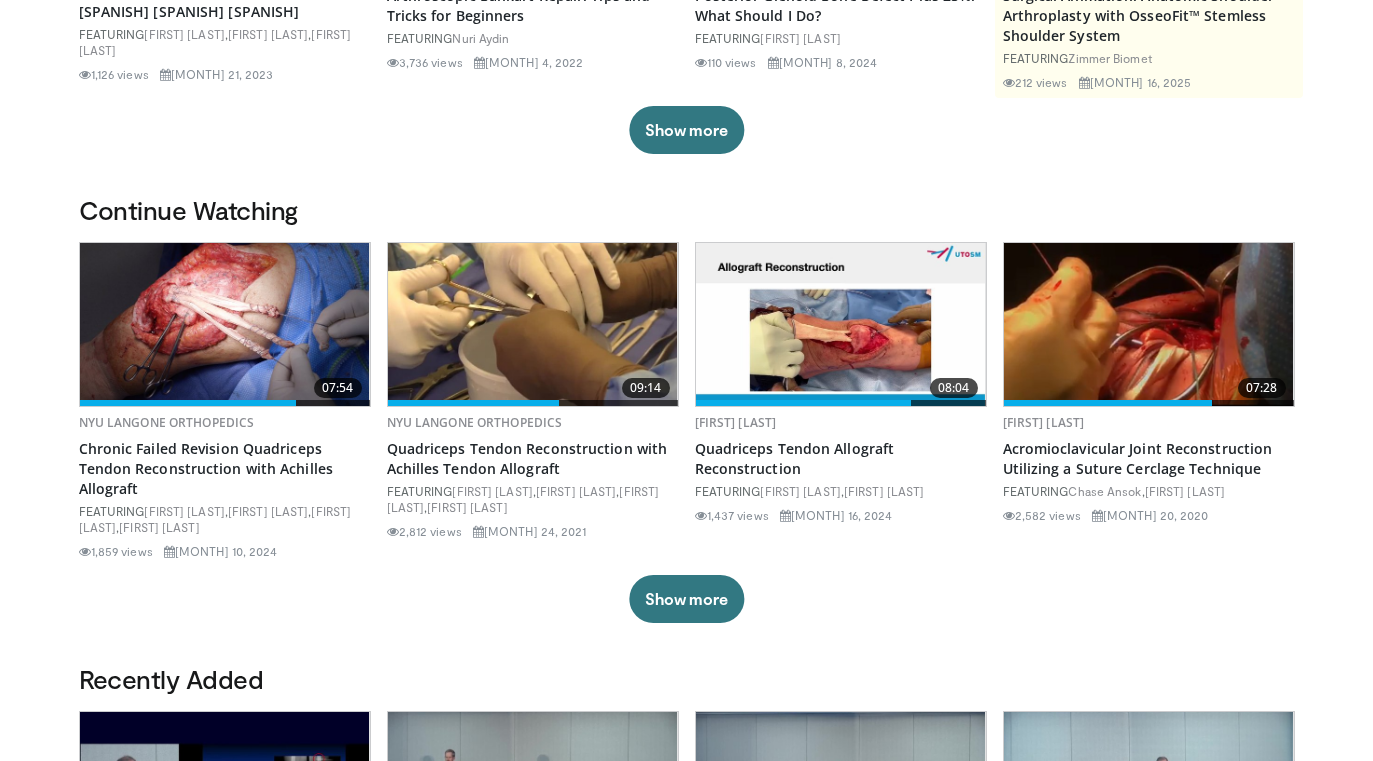 scroll, scrollTop: 419, scrollLeft: 0, axis: vertical 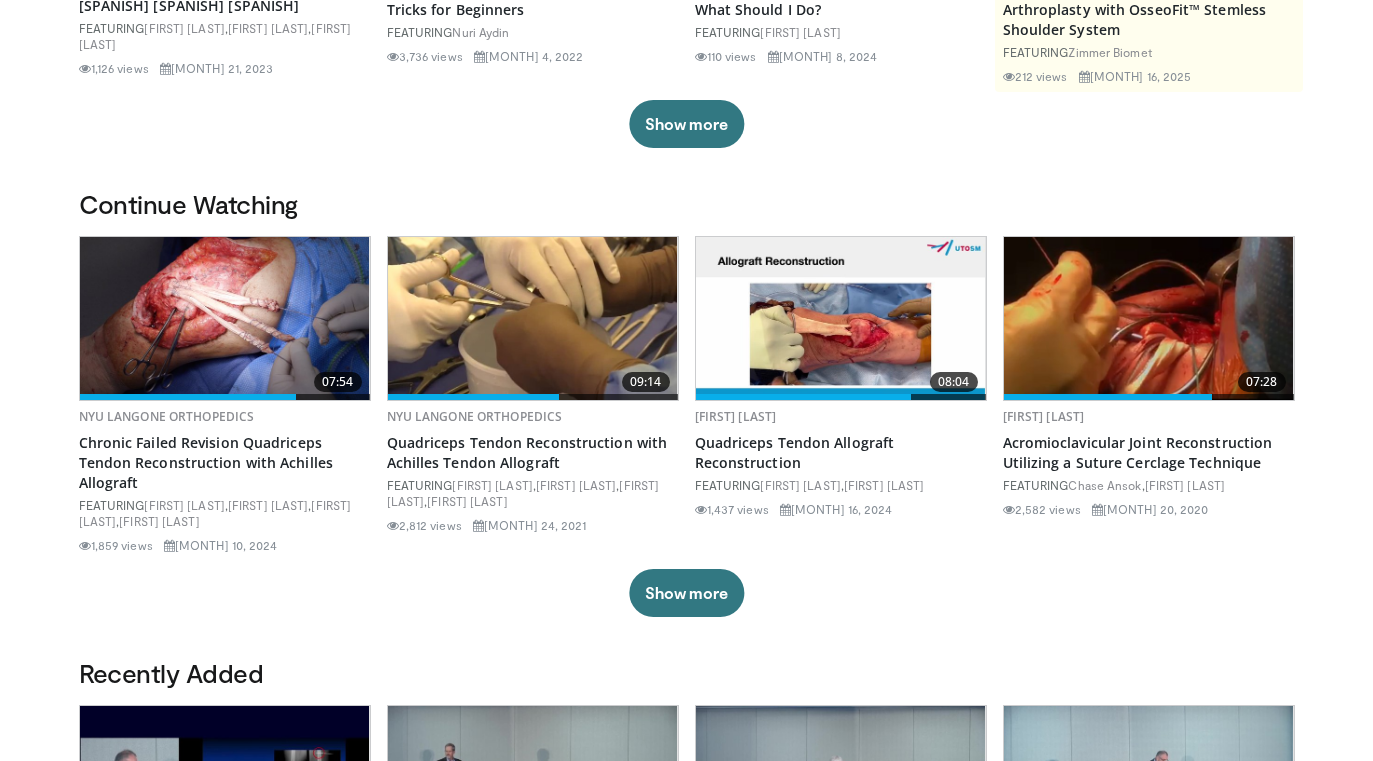 click on "07:54
NYU Langone Orthopedics
Chronic Failed Revision Quadriceps Tendon Reconstruction with Achilles Allograft
FEATURING  [FIRST] [LAST] ,  [FIRST] [LAST] ,  [FIRST] [LAST] ,  [FIRST] [LAST]
1,859 views
Dec 10, 2024
09:14
NYU Langone Orthopedics
Quadriceps Tendon Reconstruction with Achilles Tendon Allograft
FEATURING  [FIRST] [LAST] ,  [FIRST] [LAST] ,  [FIRST] [LAST] ,  [FIRST] [LAST]
2,812 views
Aug 24, 2021
08:04
[FIRST] [LAST]
Quadriceps Tendon Allograft Reconstruction
FEATURING  ," at bounding box center (687, 426) 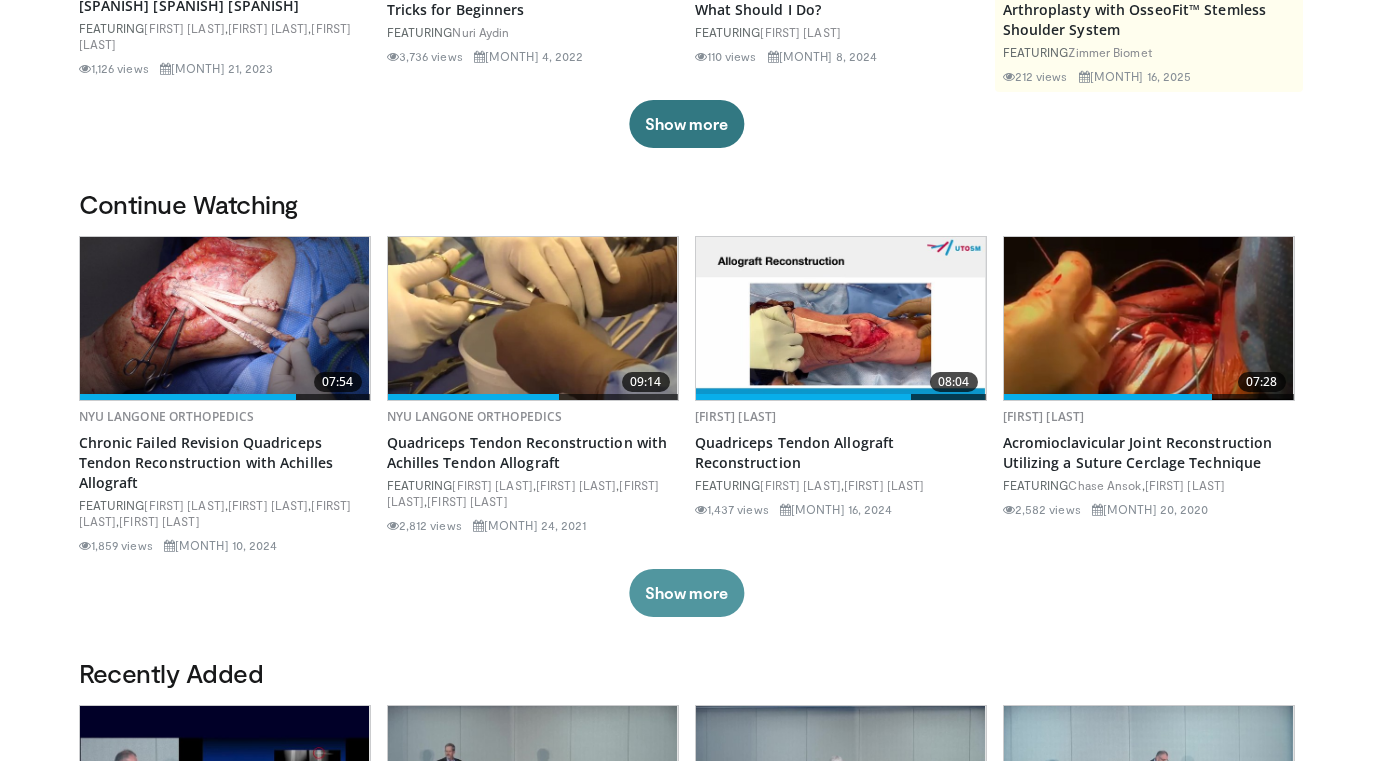 click on "Show more" at bounding box center [686, 593] 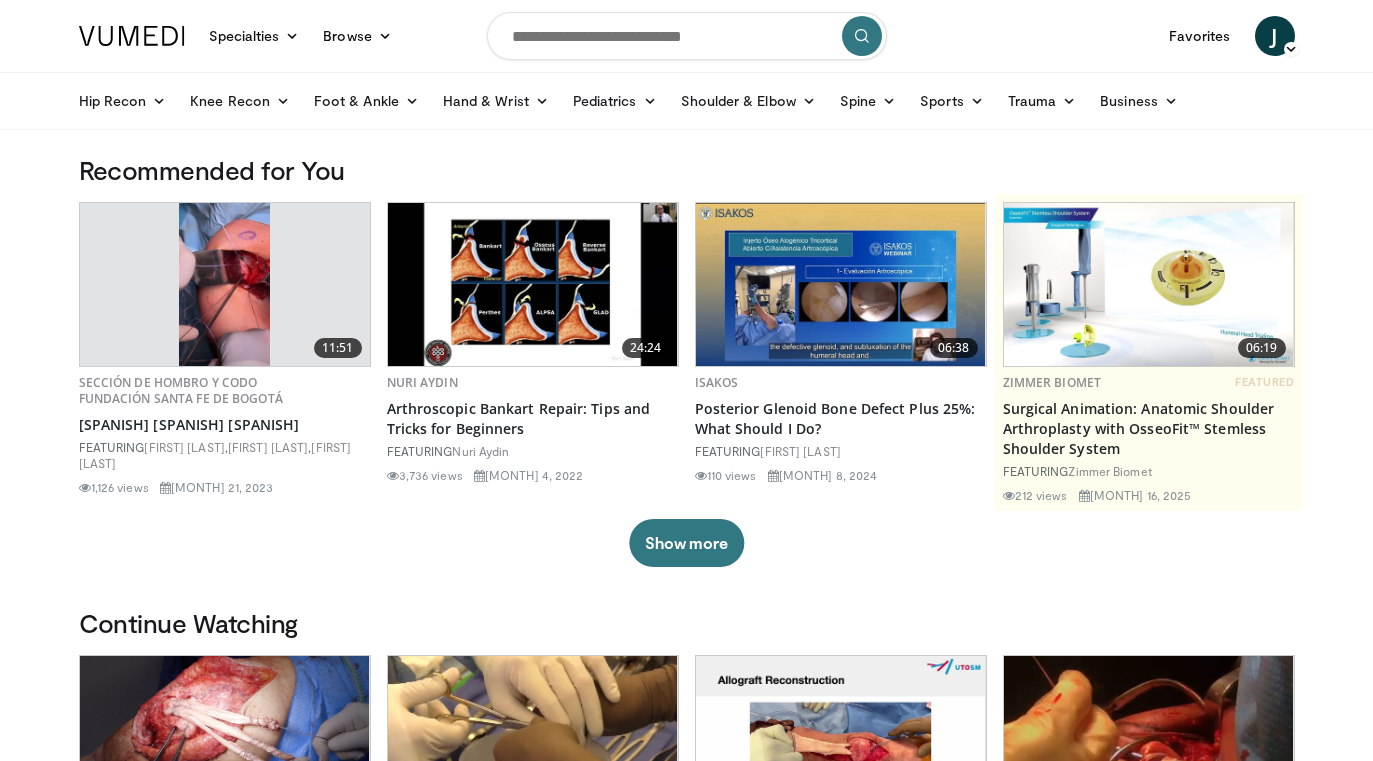 scroll, scrollTop: 0, scrollLeft: 0, axis: both 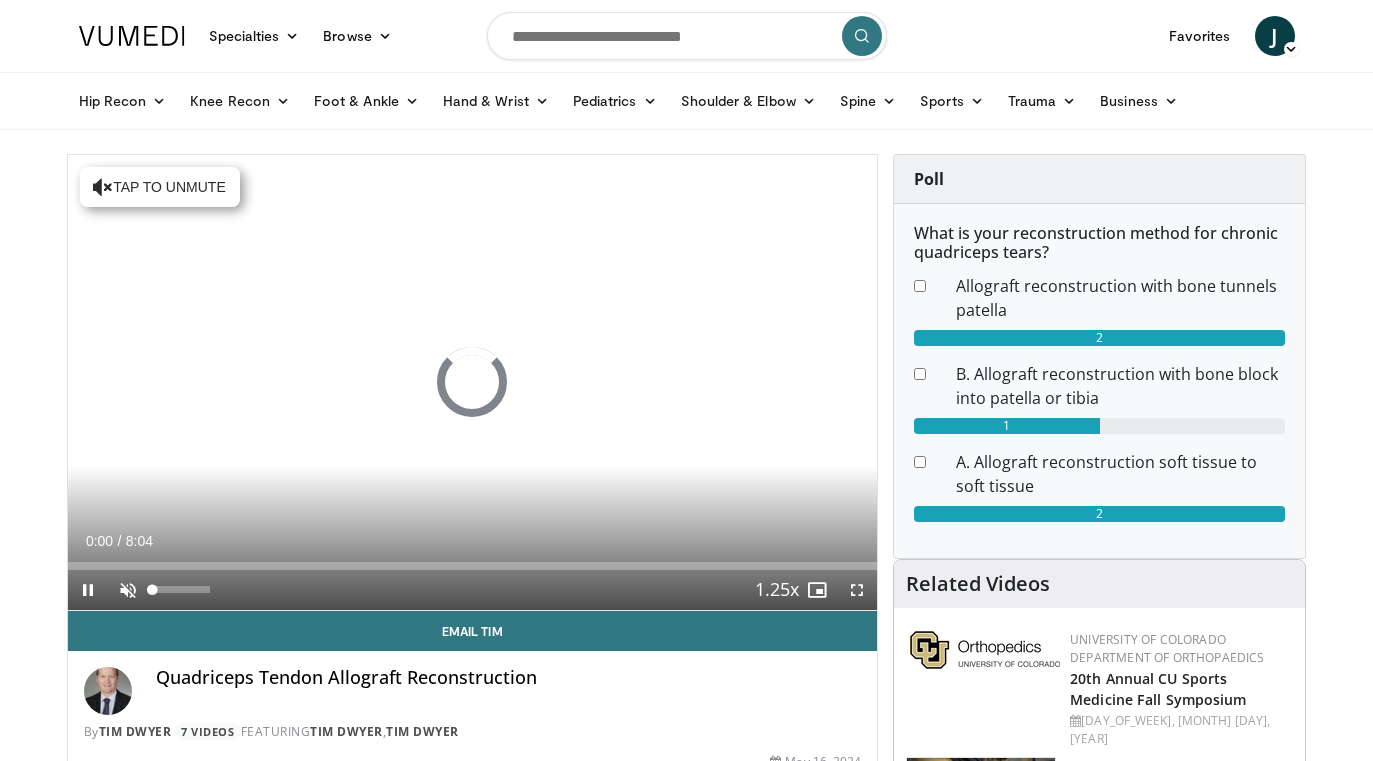 click at bounding box center (128, 590) 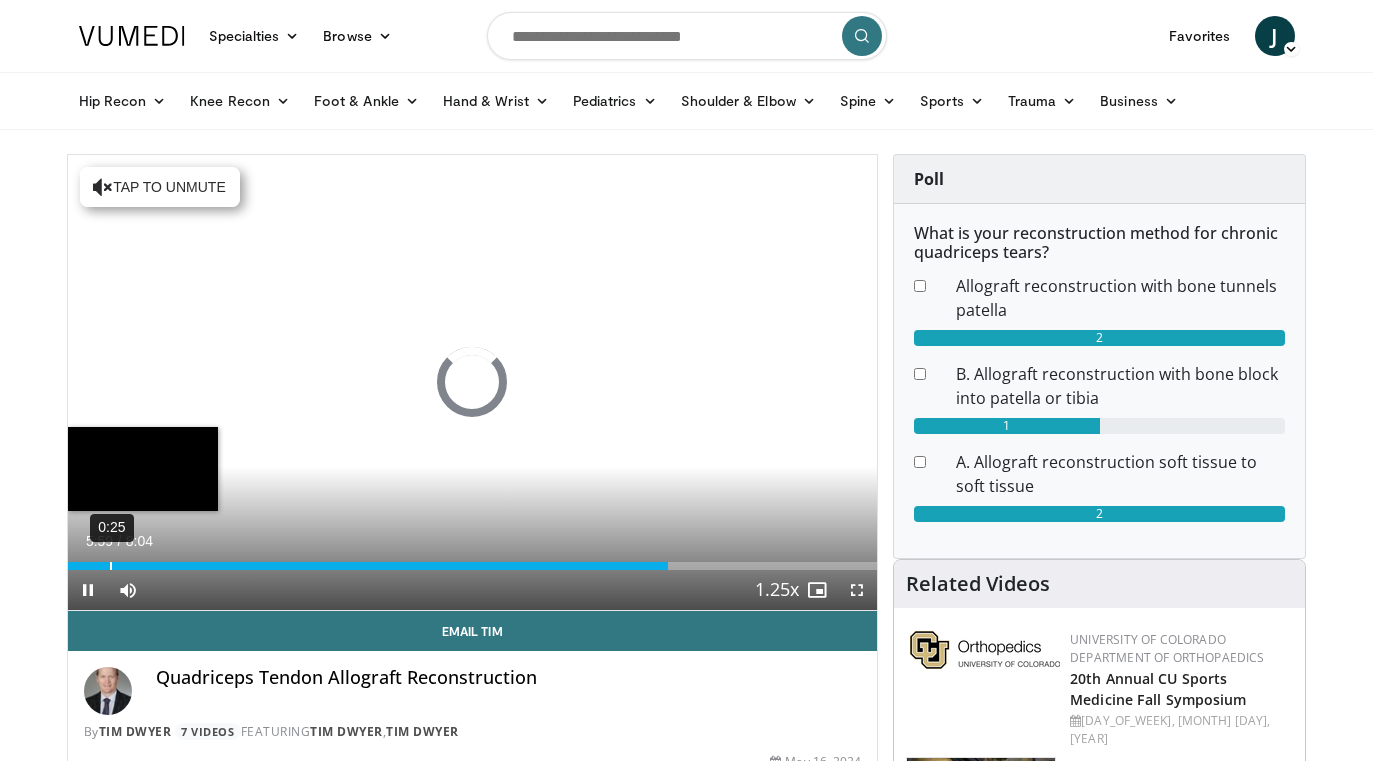 click on "Loaded :  0.00% 0:25 5:59" at bounding box center (473, 560) 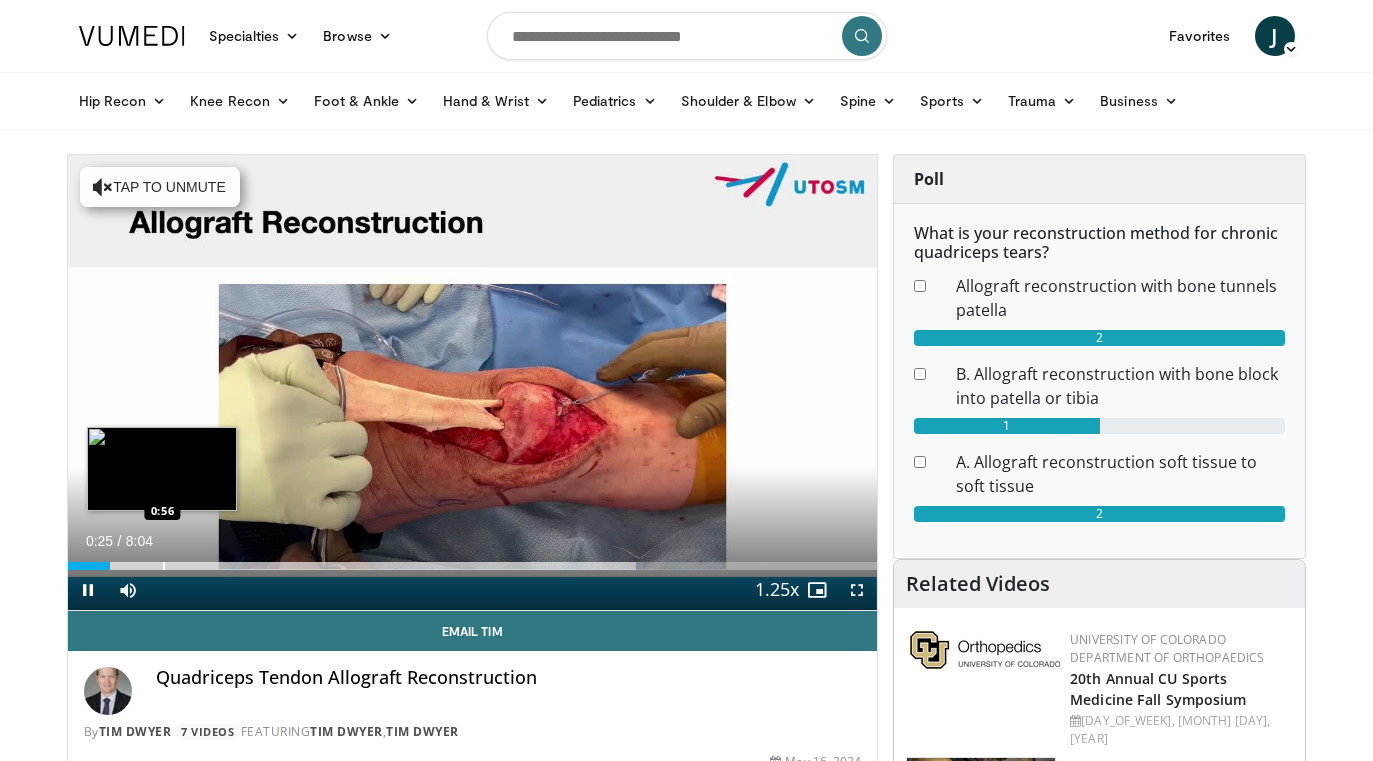 click at bounding box center [164, 566] 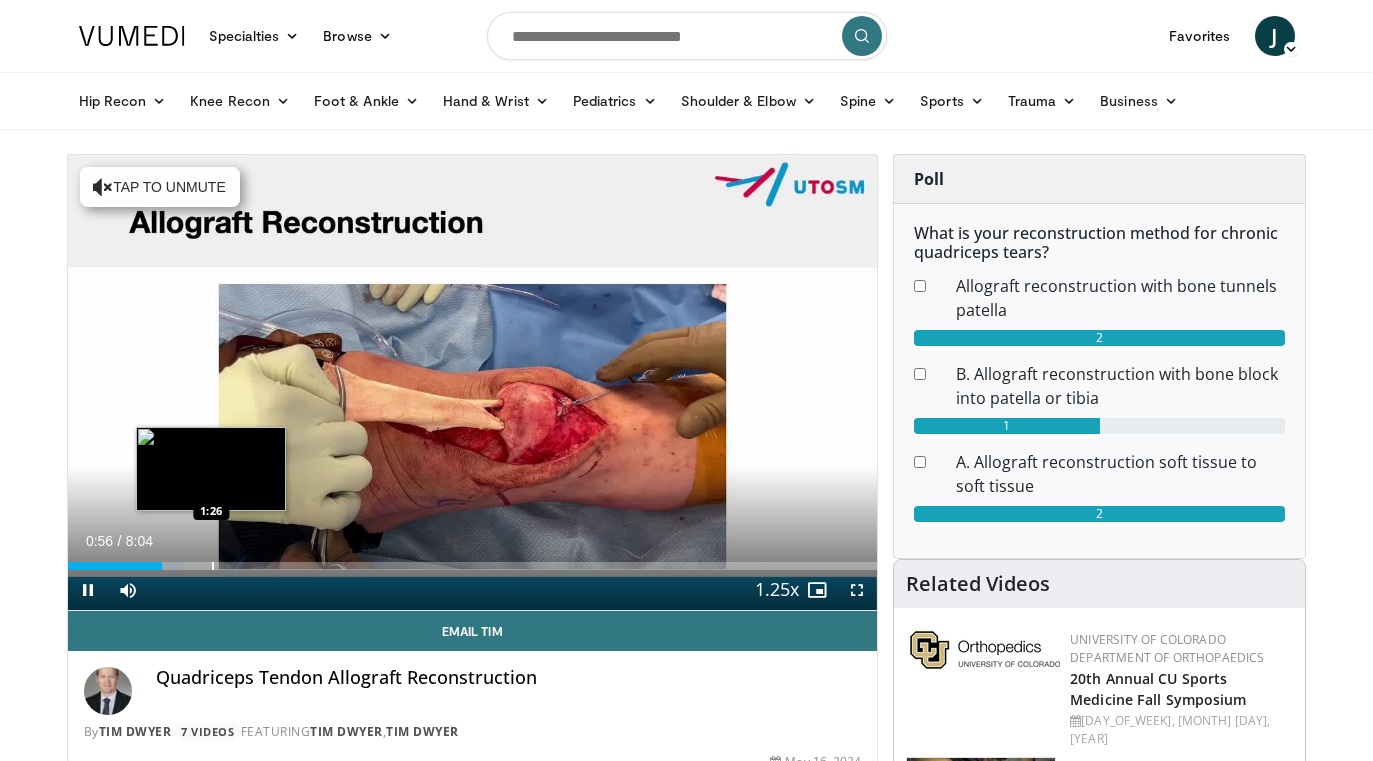 click at bounding box center (213, 566) 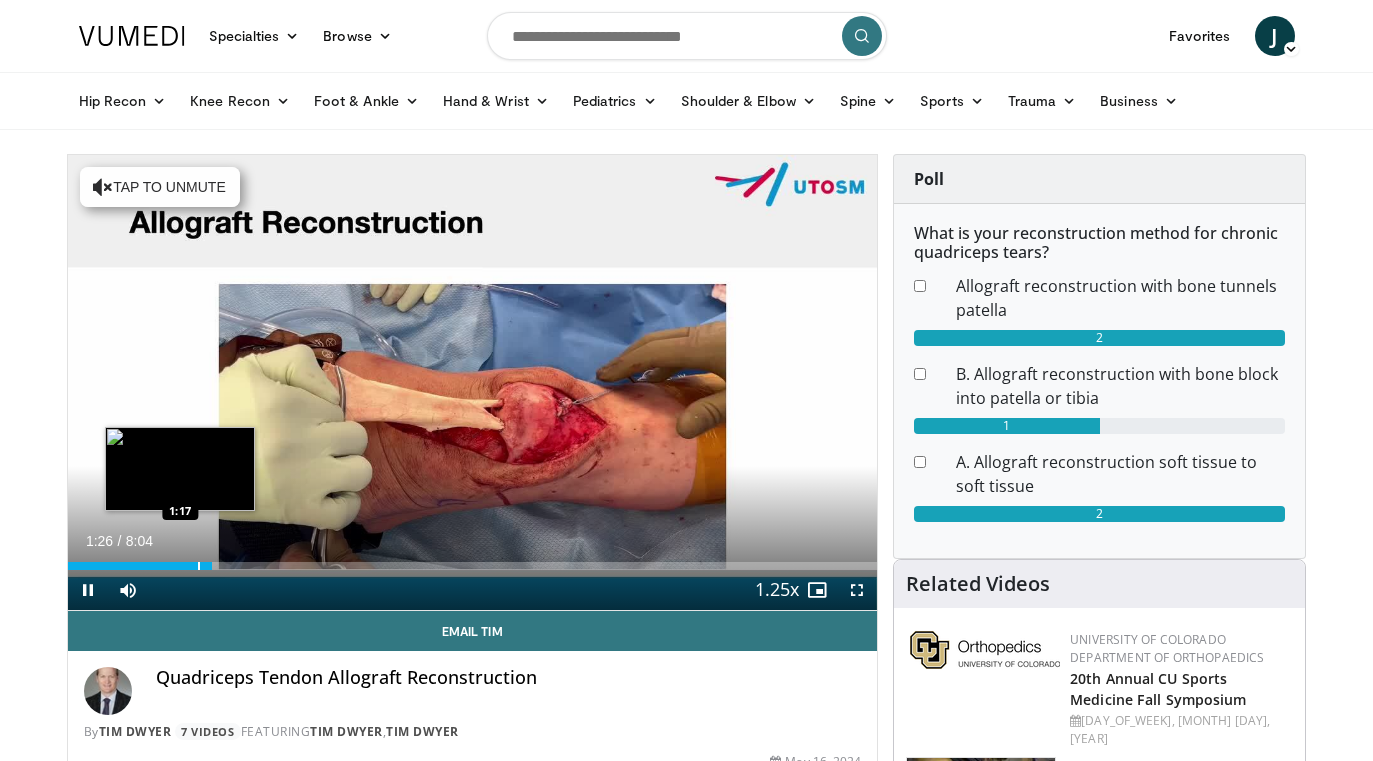click at bounding box center [199, 566] 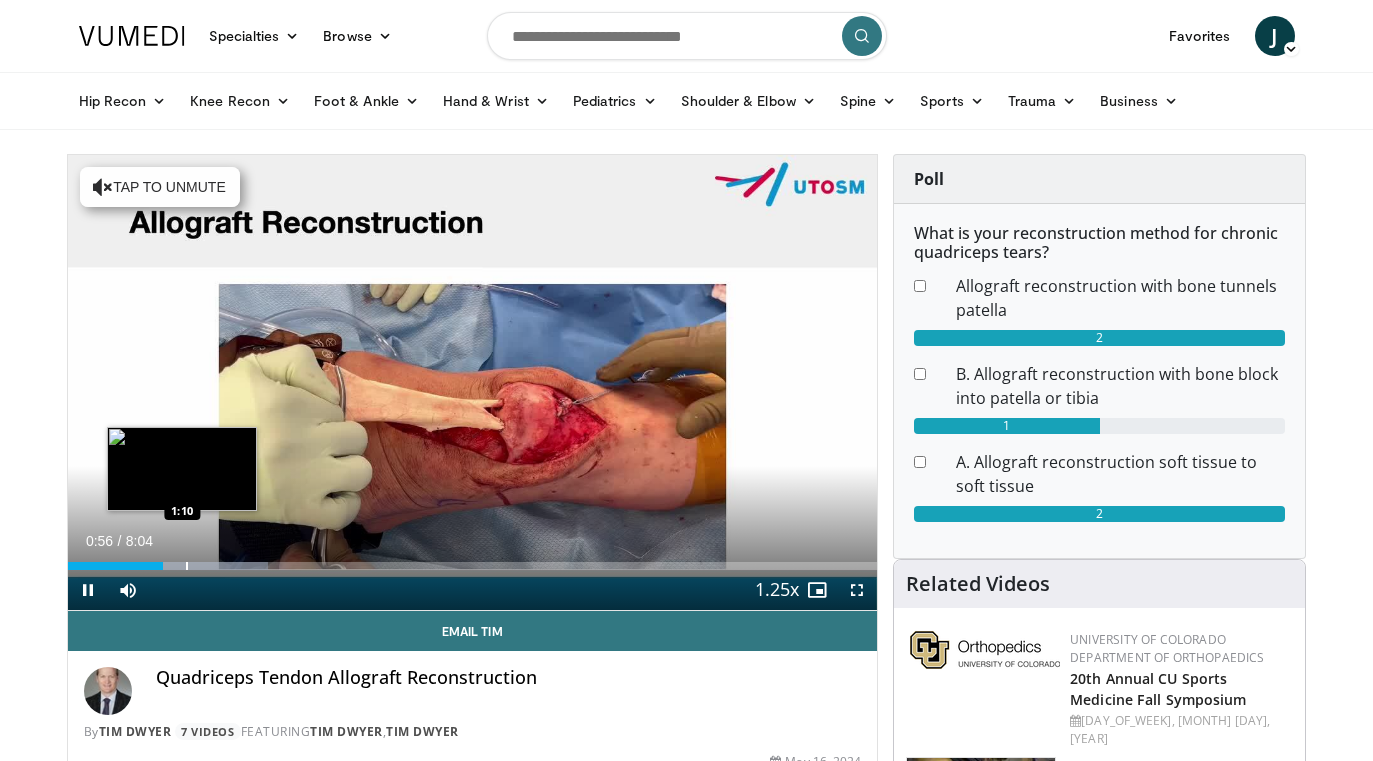 click on "Loaded :  24.78% 0:56 1:10" at bounding box center (473, 560) 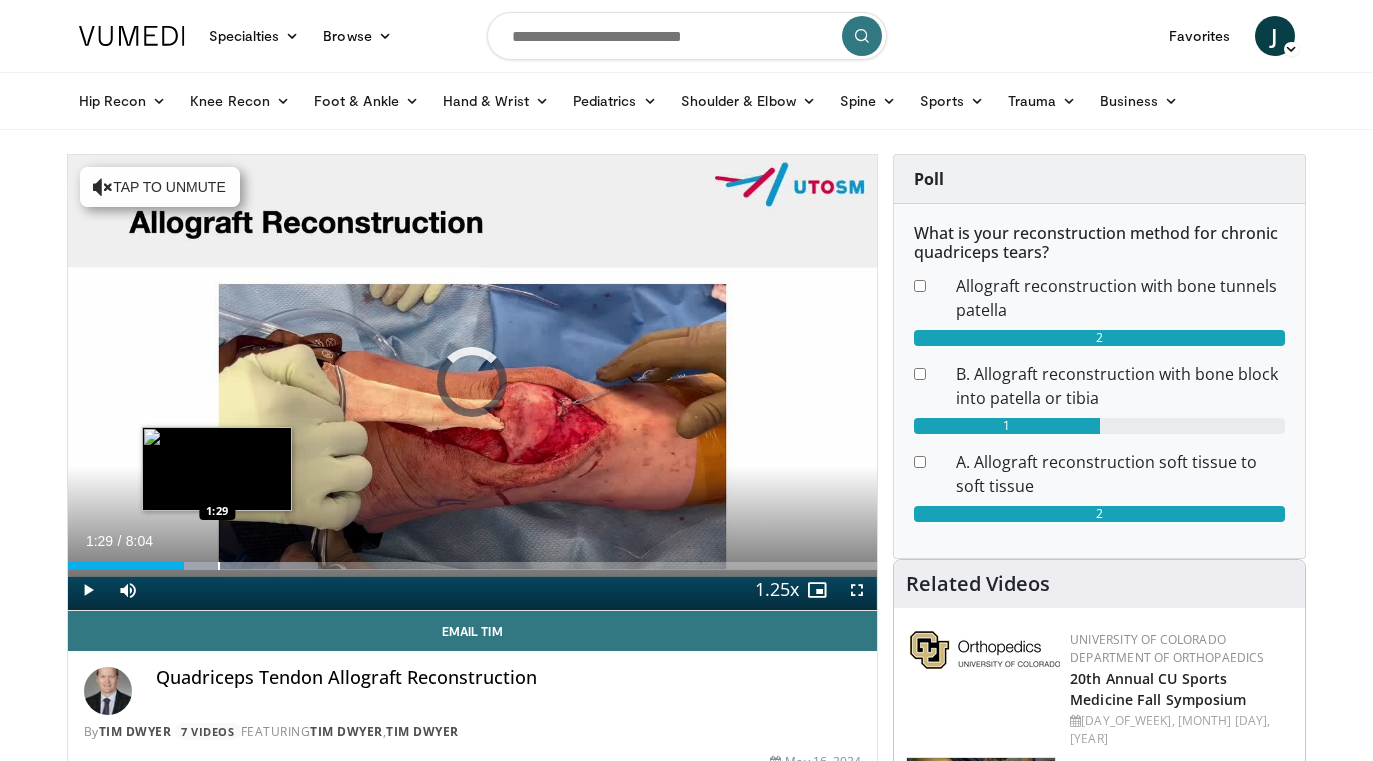 click at bounding box center (219, 566) 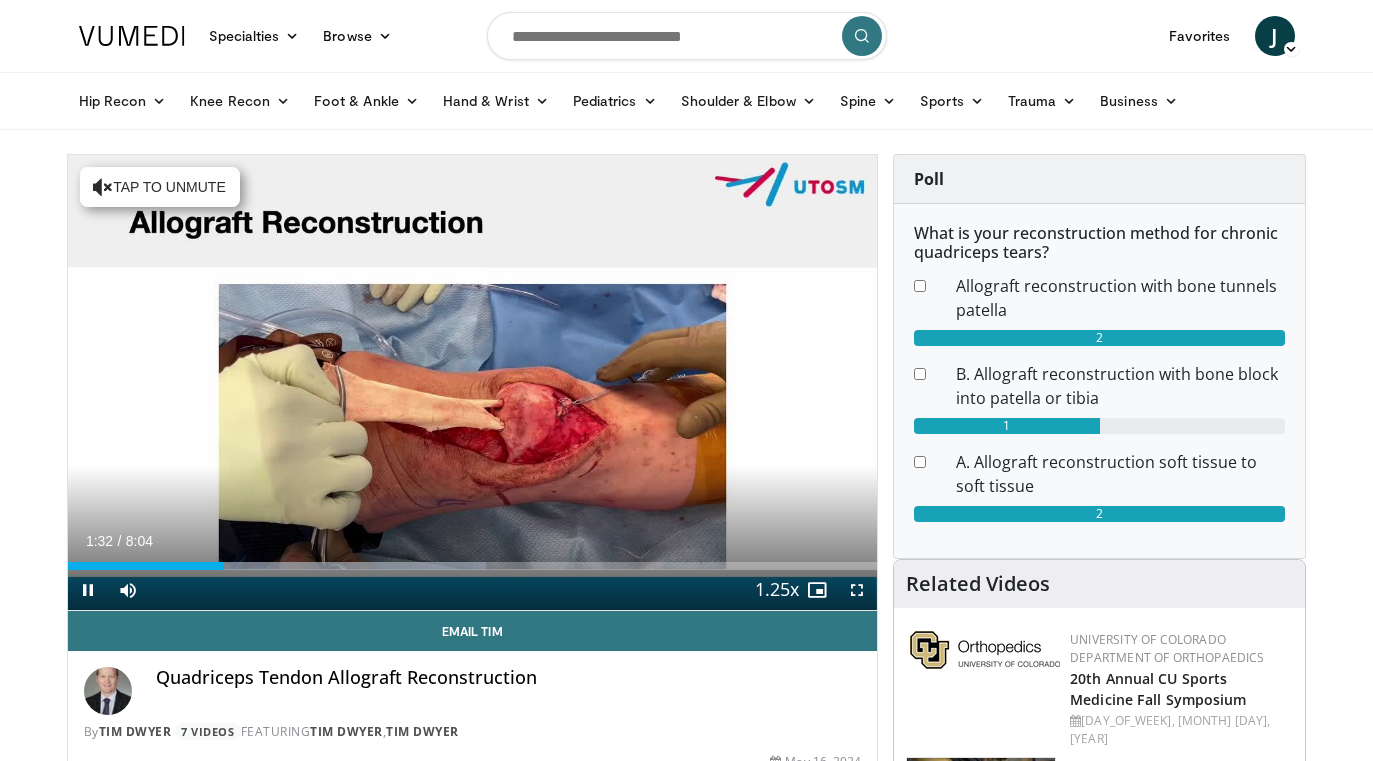 click at bounding box center [88, 590] 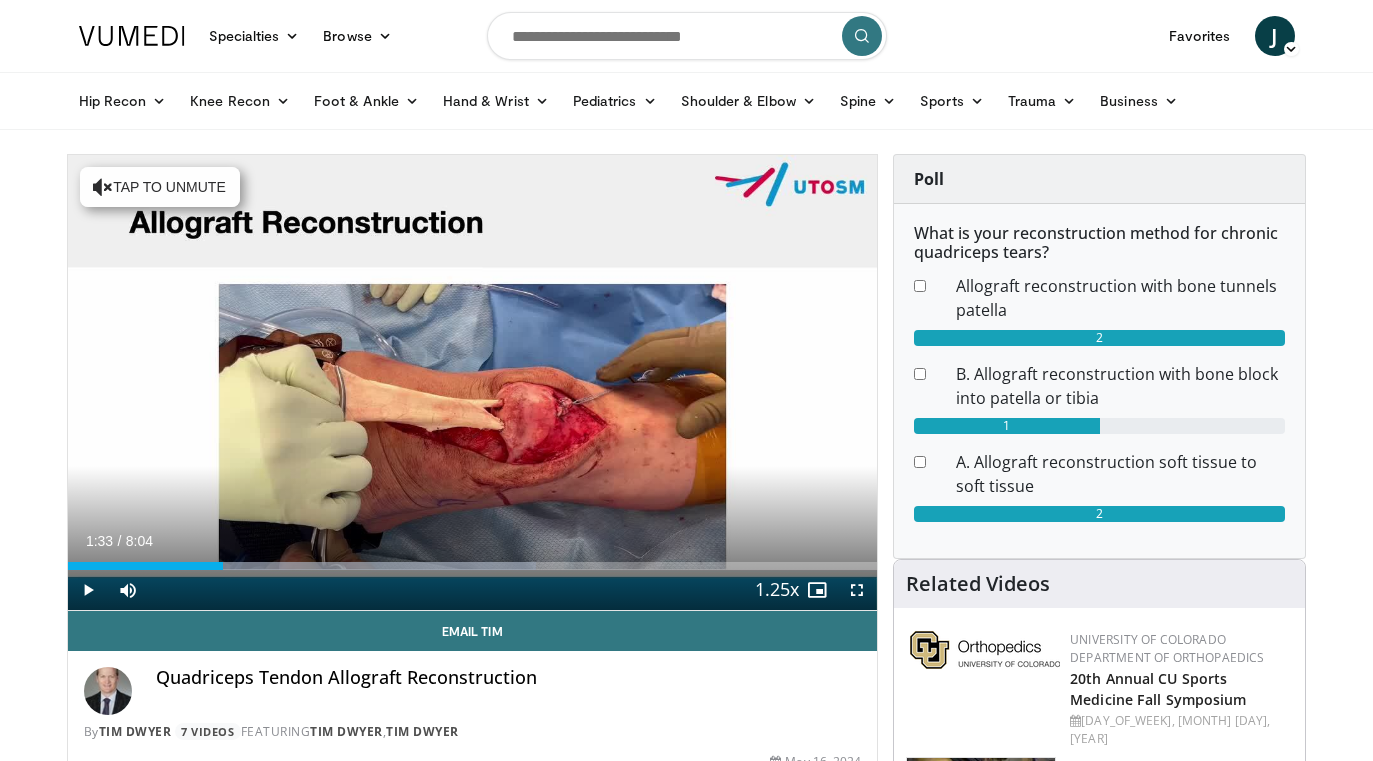 click at bounding box center [88, 590] 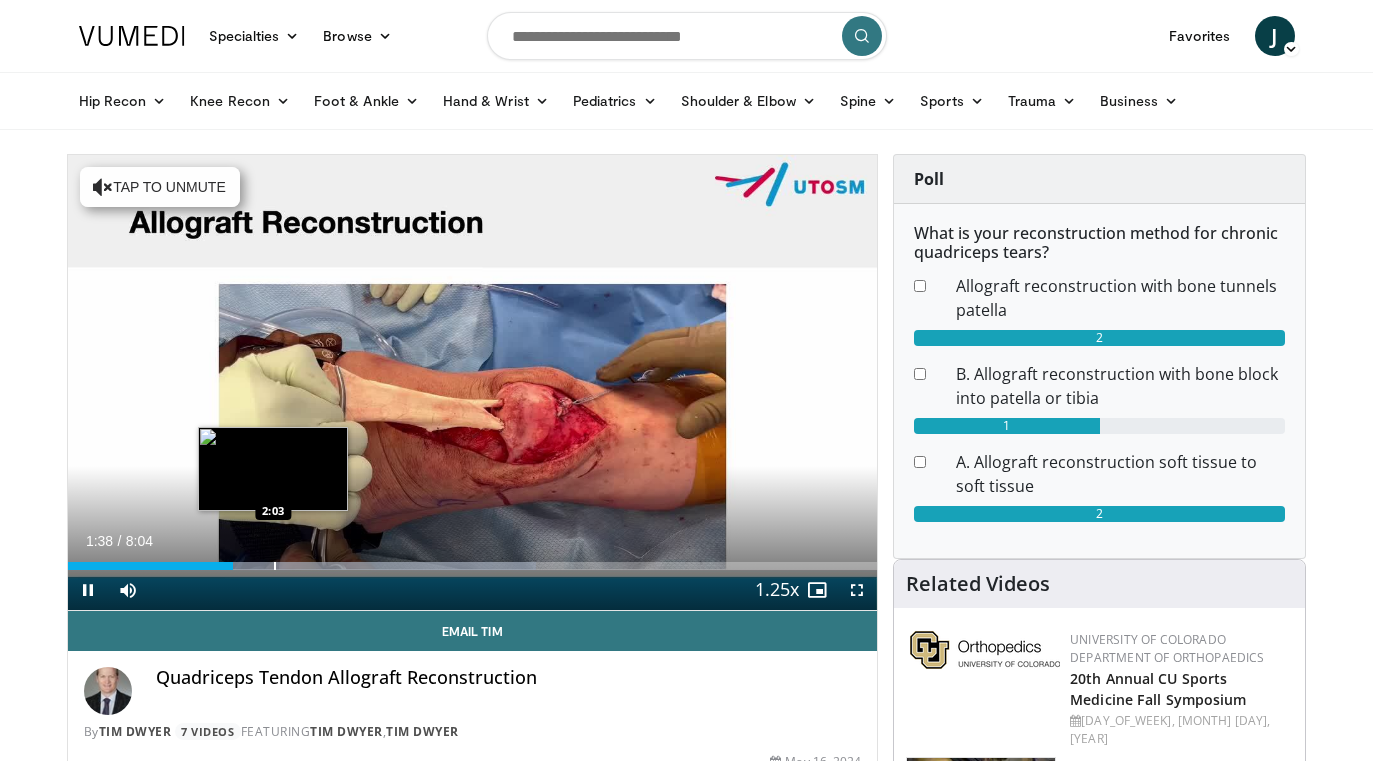 click at bounding box center [275, 566] 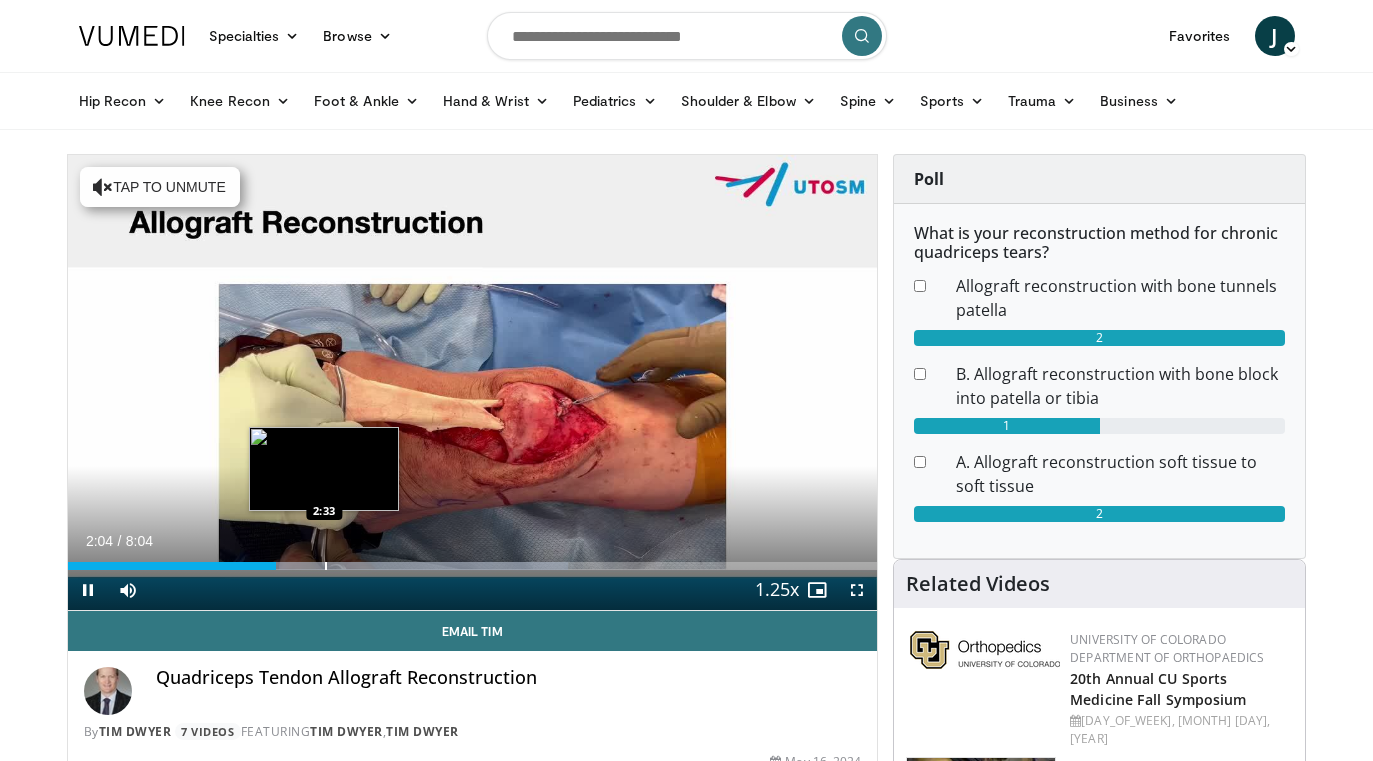 click at bounding box center [326, 566] 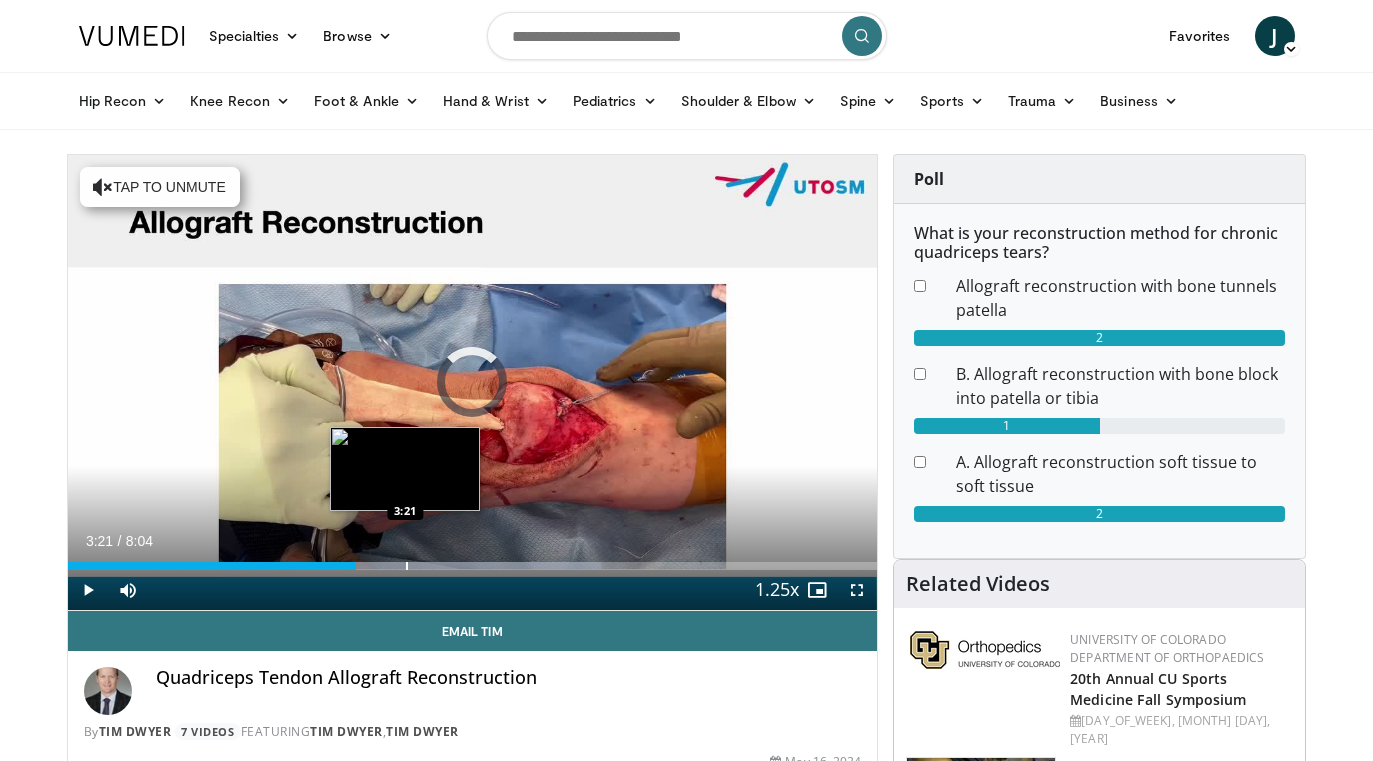 click at bounding box center [407, 566] 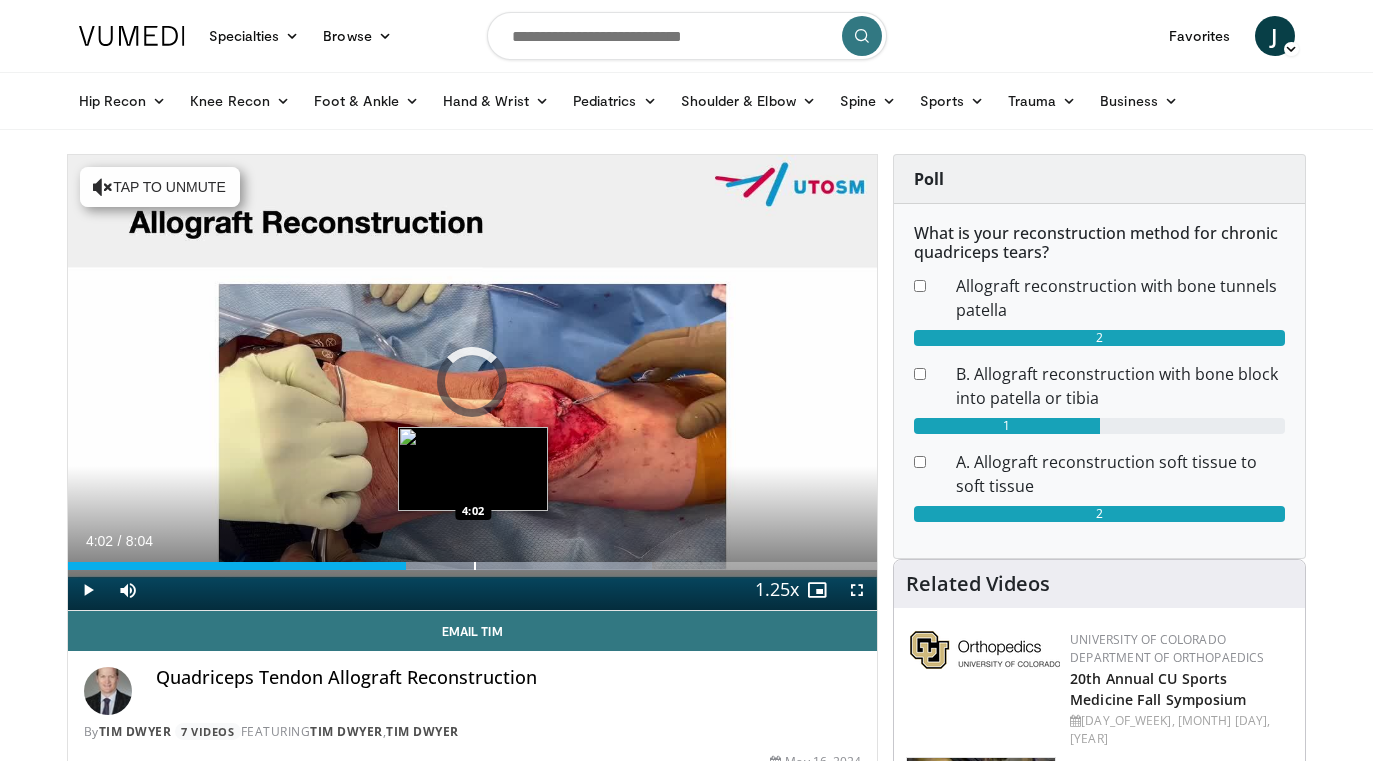 click on "Loaded :  72.16% 3:22 4:02" at bounding box center (473, 560) 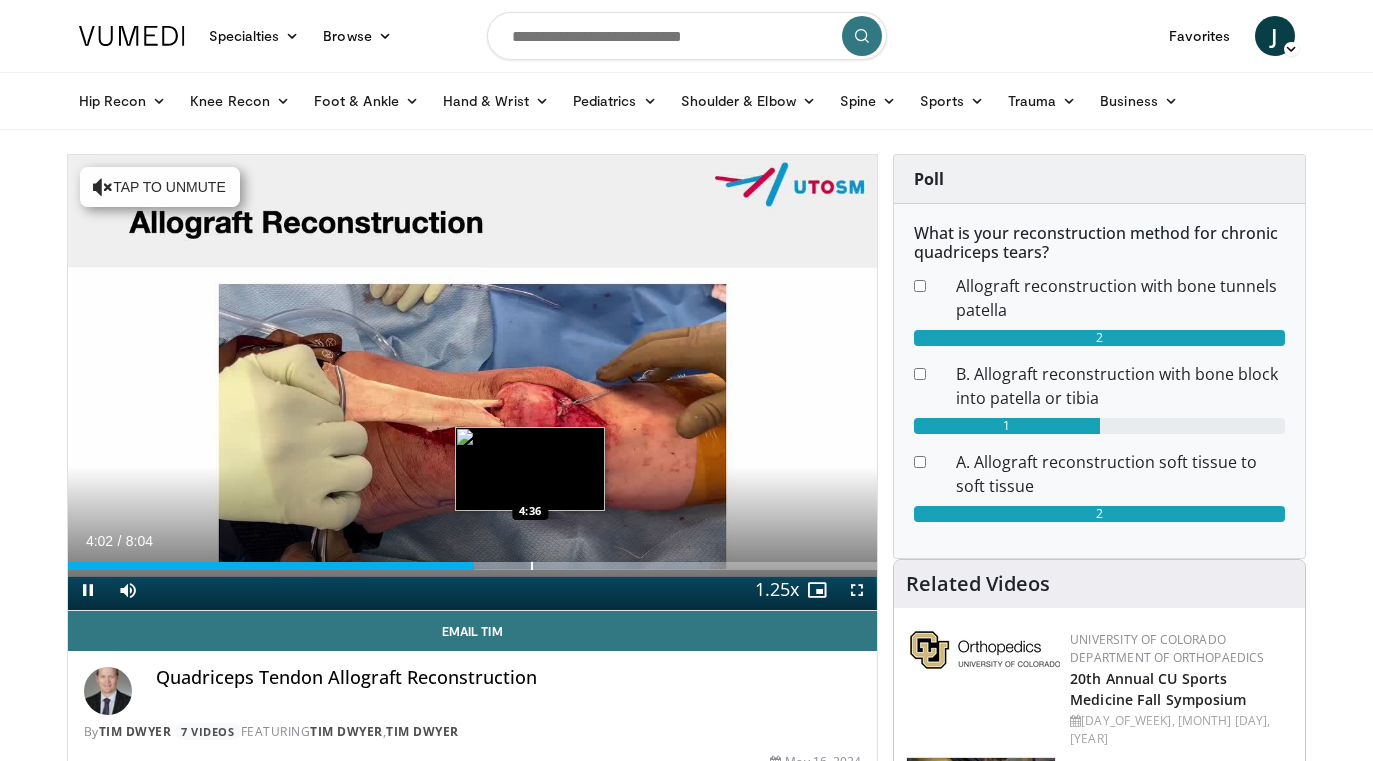 click on "Loaded :  79.35% 4:02 4:36" at bounding box center [473, 560] 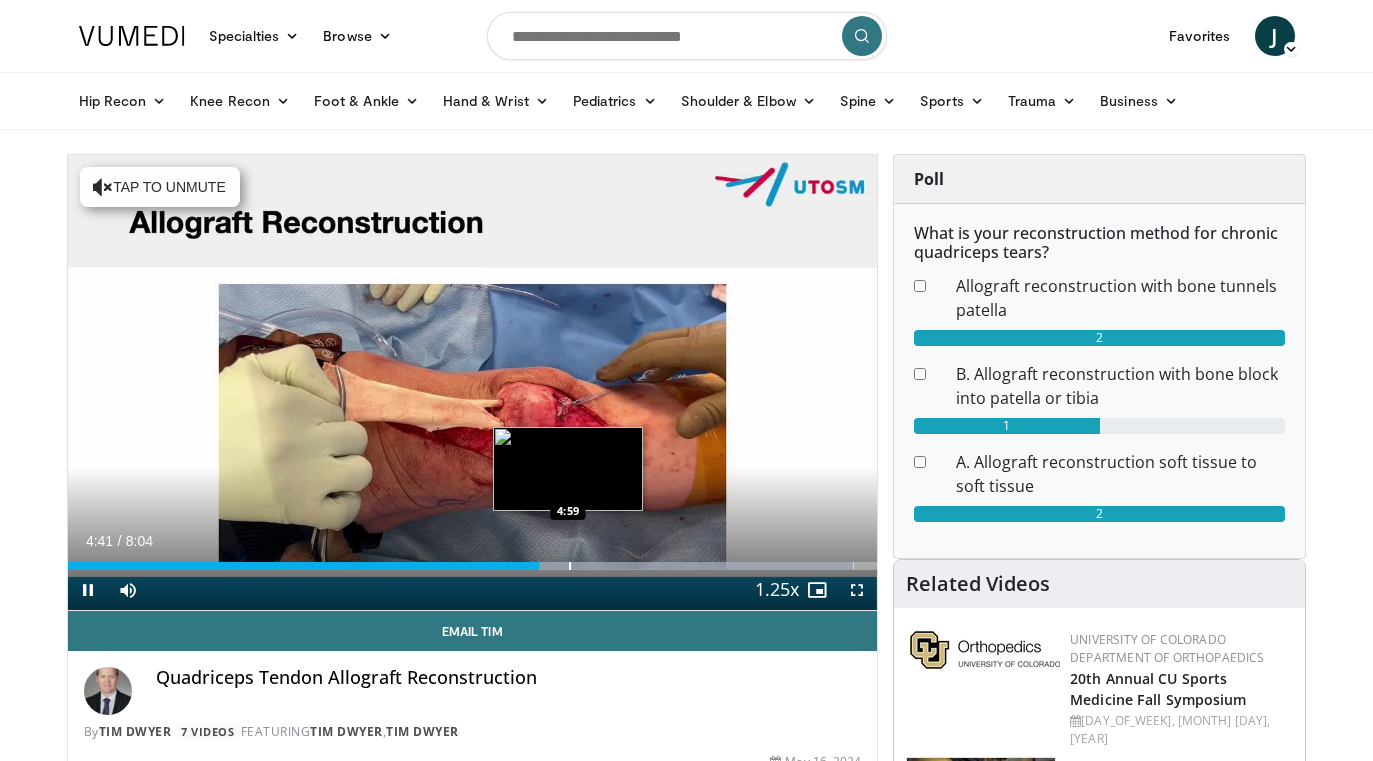 click at bounding box center (570, 566) 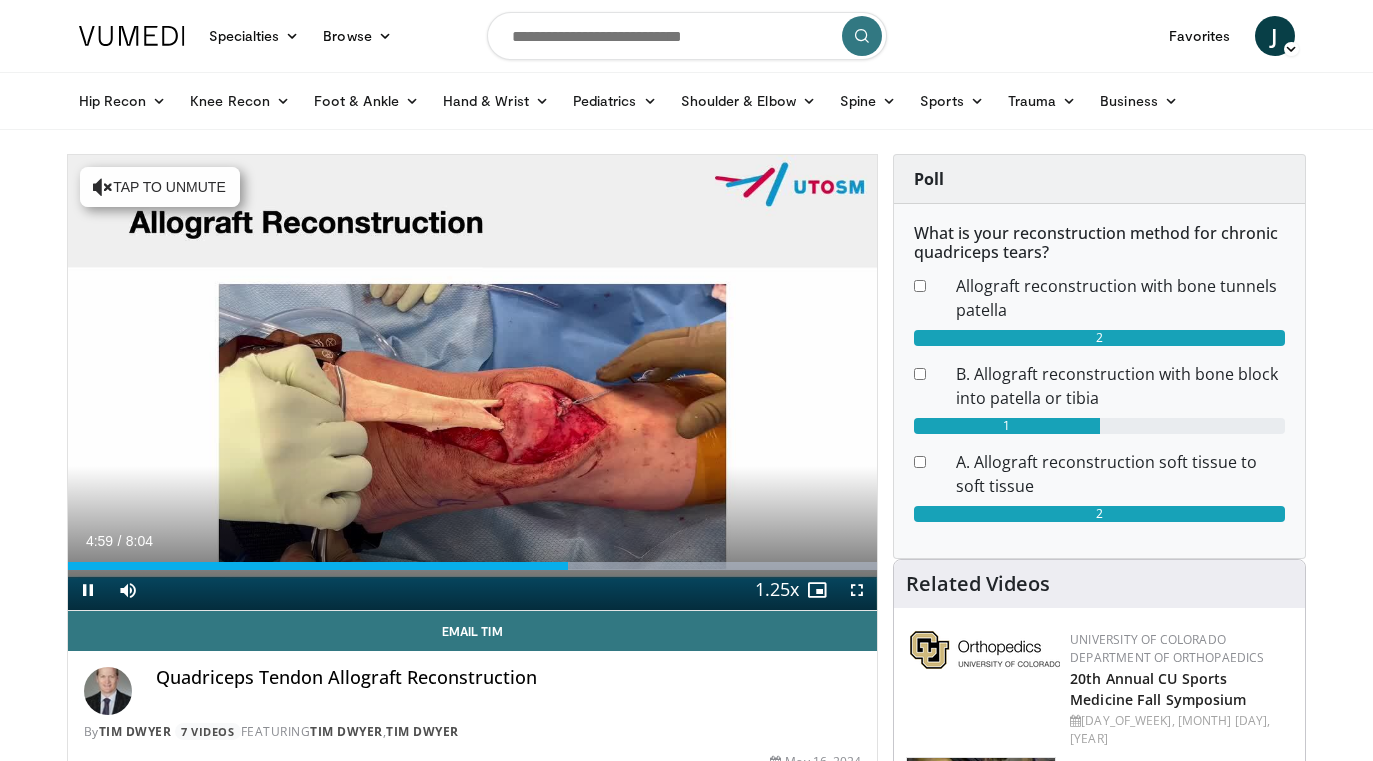 click on "Current Time  4:59 / Duration  8:04 Pause Skip Backward Skip Forward Mute 100% Loaded :  99.97% 4:59 5:36 Stream Type  LIVE Seek to live, currently behind live LIVE   1.25x Playback Rate 0.5x 0.75x 1x 1.25x , selected 1.5x 1.75x 2x Chapters Chapters Descriptions descriptions off , selected Captions captions off , selected Audio Track en (Main) , selected Fullscreen Enable picture-in-picture mode" at bounding box center (473, 590) 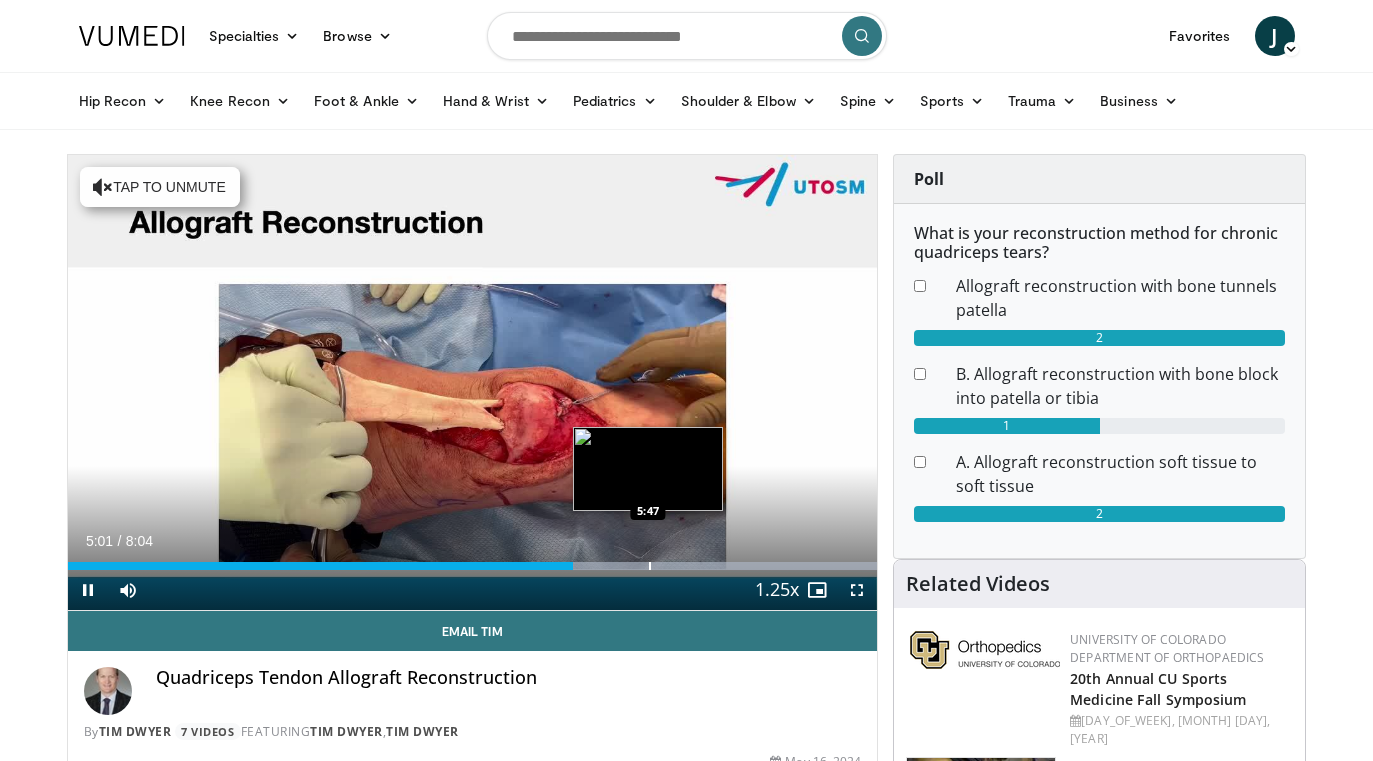 click at bounding box center [650, 566] 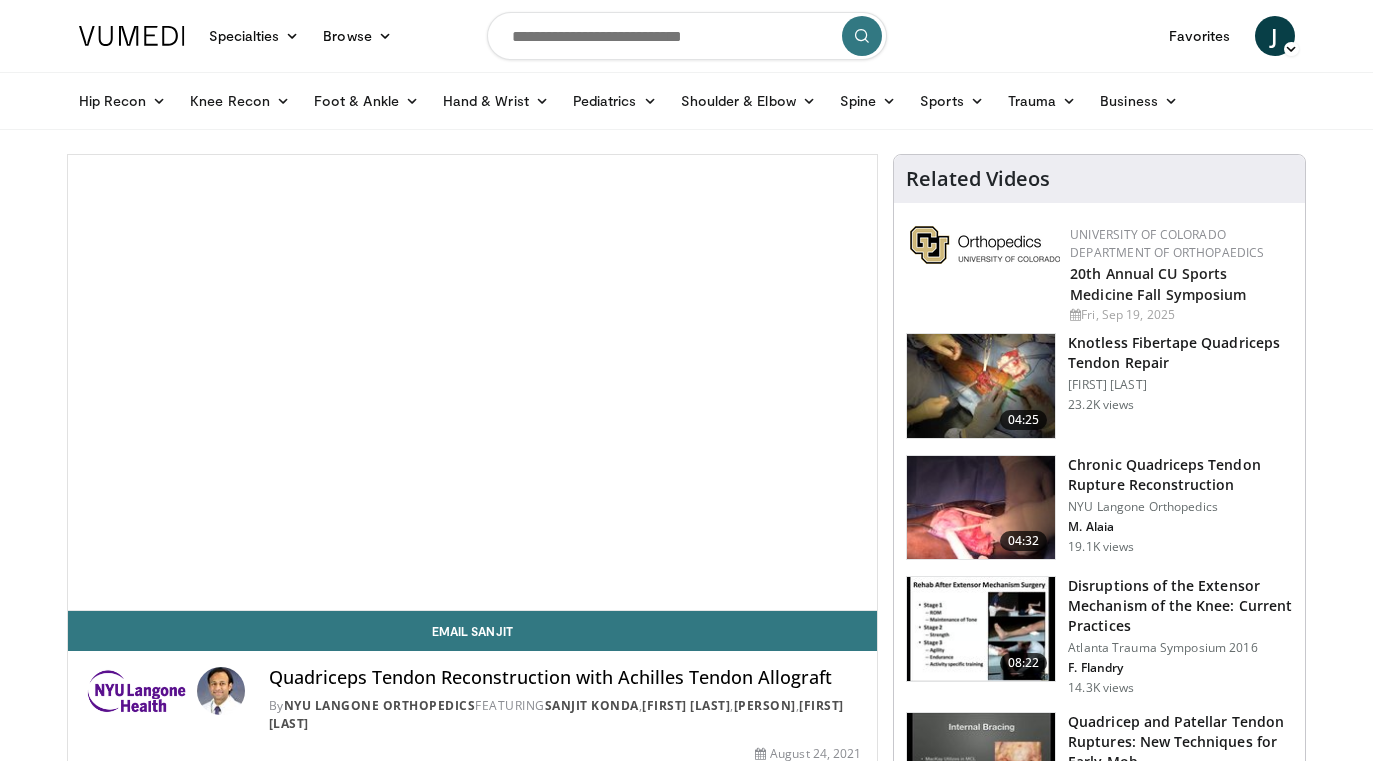 scroll, scrollTop: 0, scrollLeft: 0, axis: both 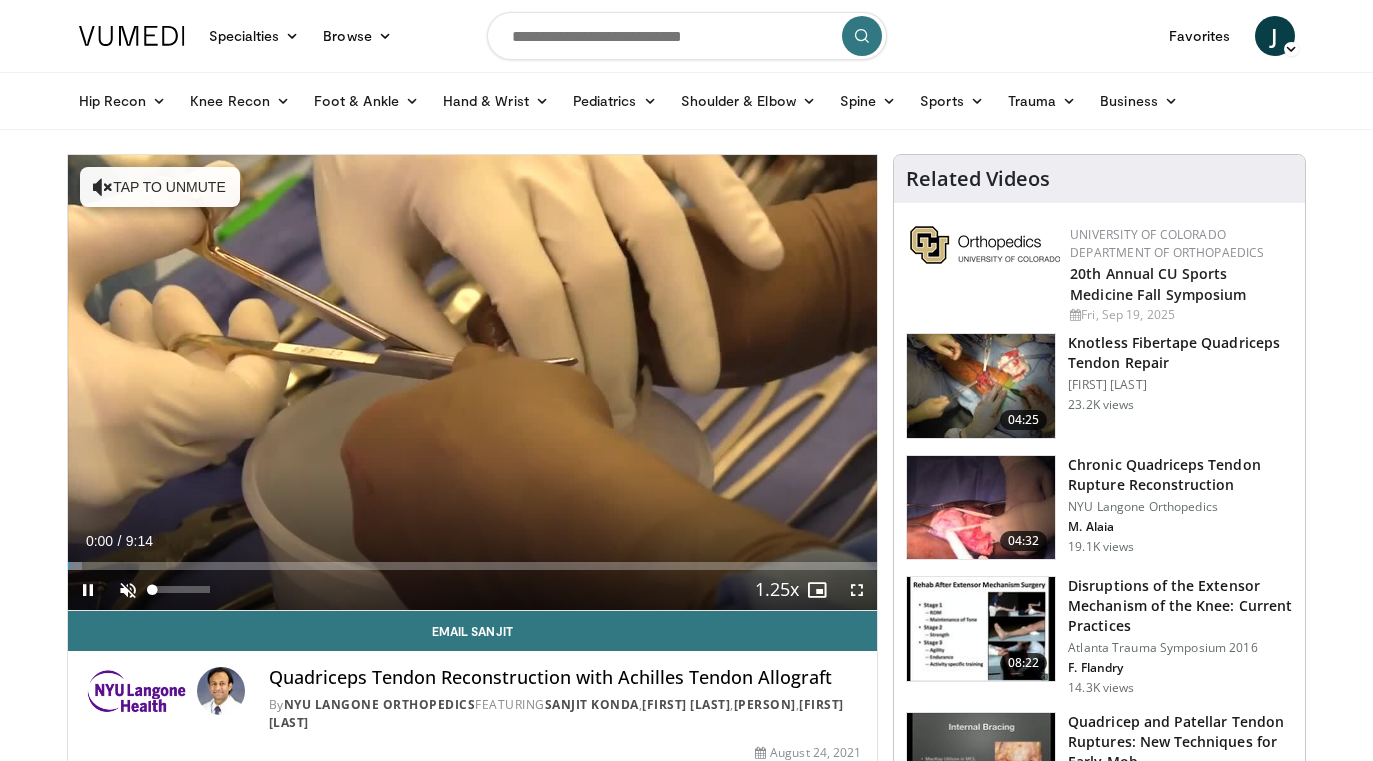 click at bounding box center [128, 590] 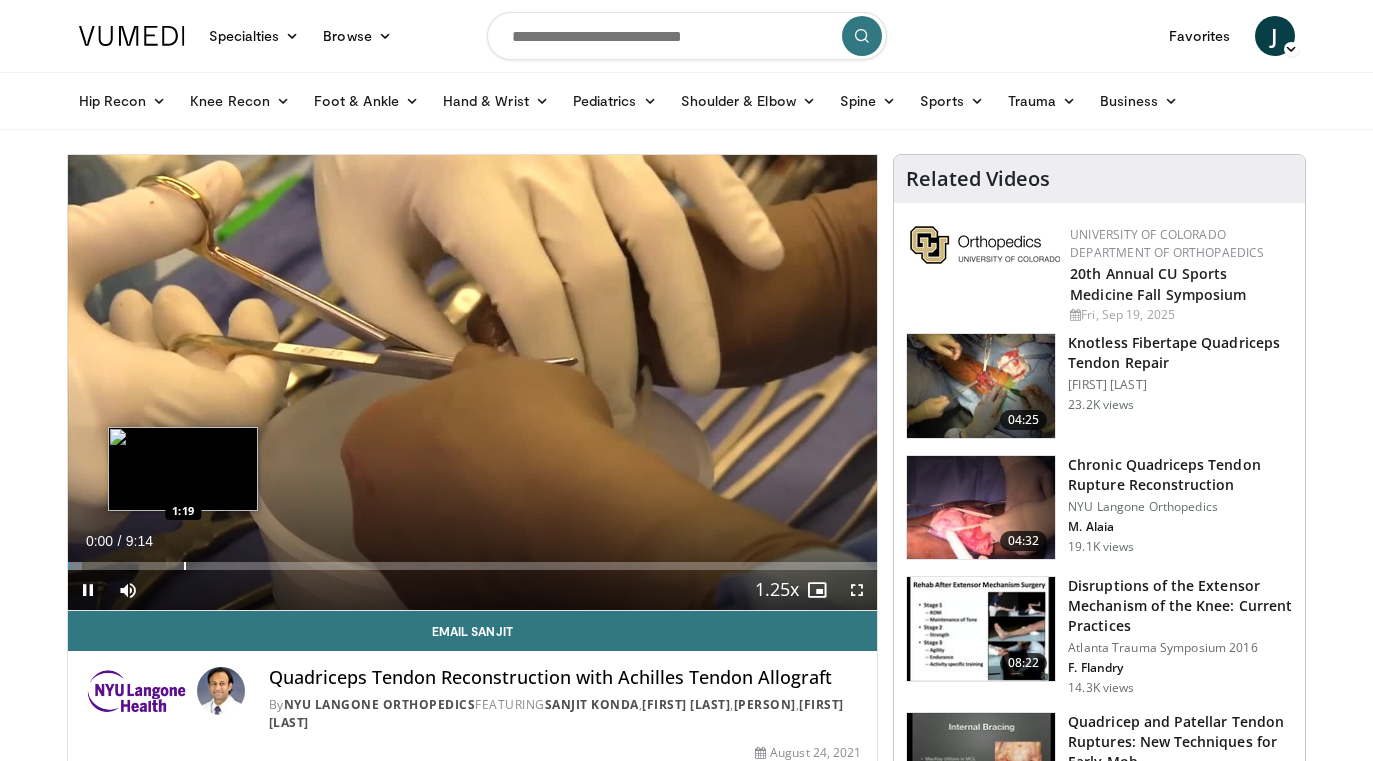 click at bounding box center (185, 566) 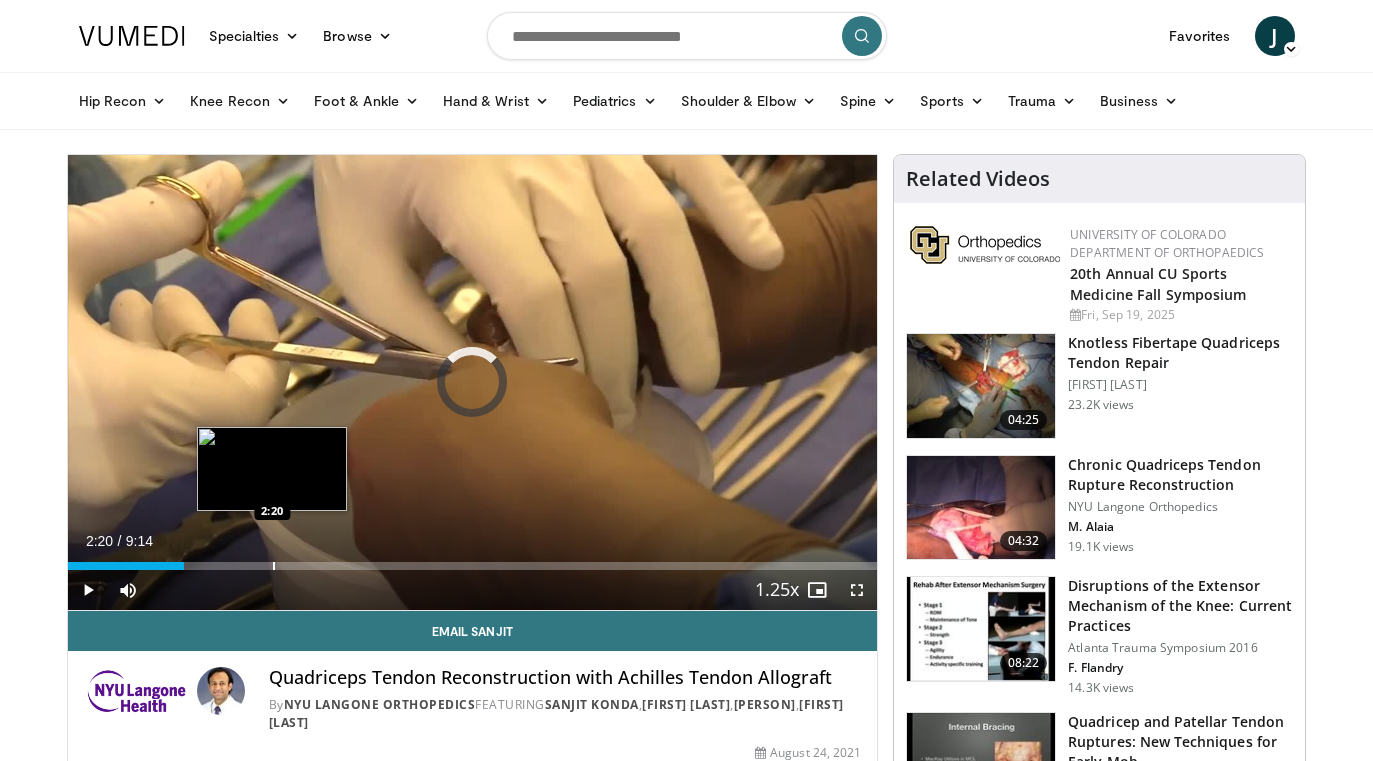 click at bounding box center [274, 566] 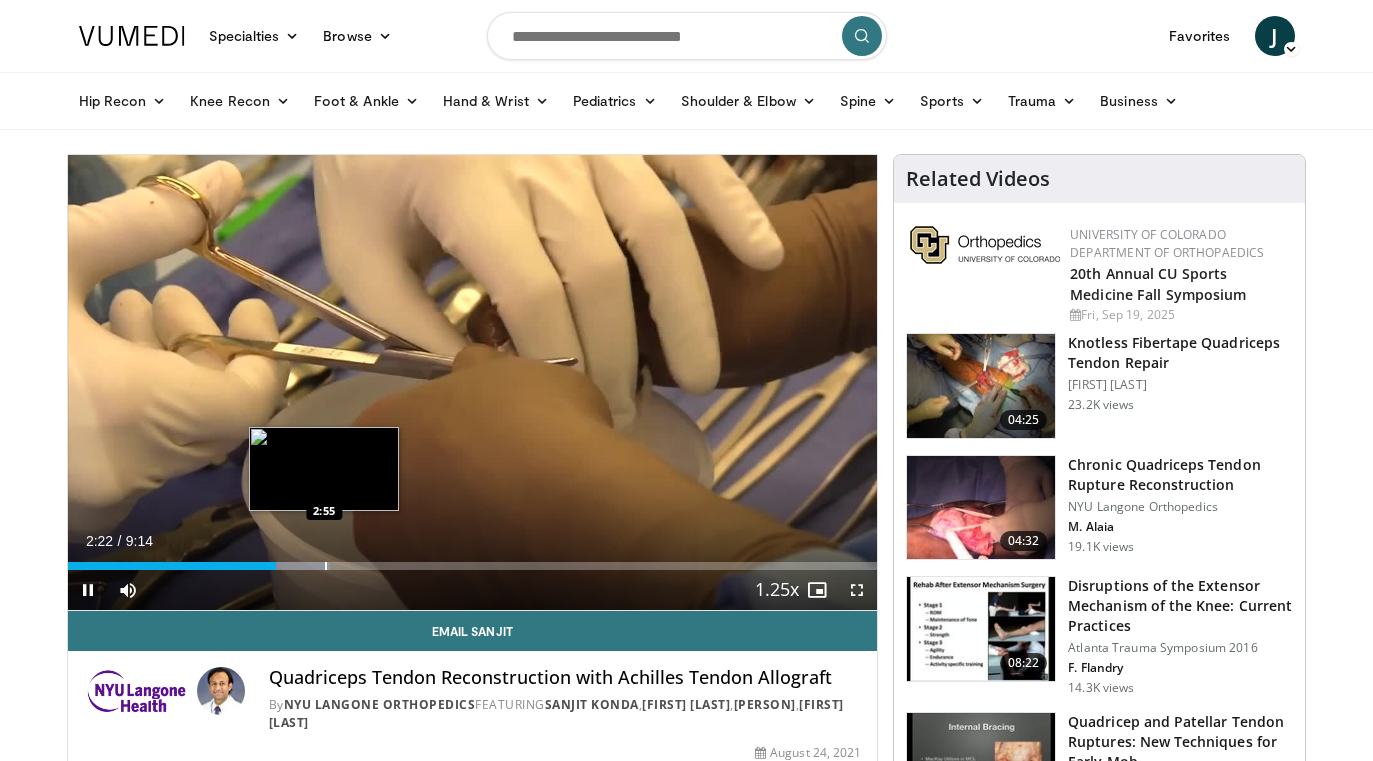 click at bounding box center [326, 566] 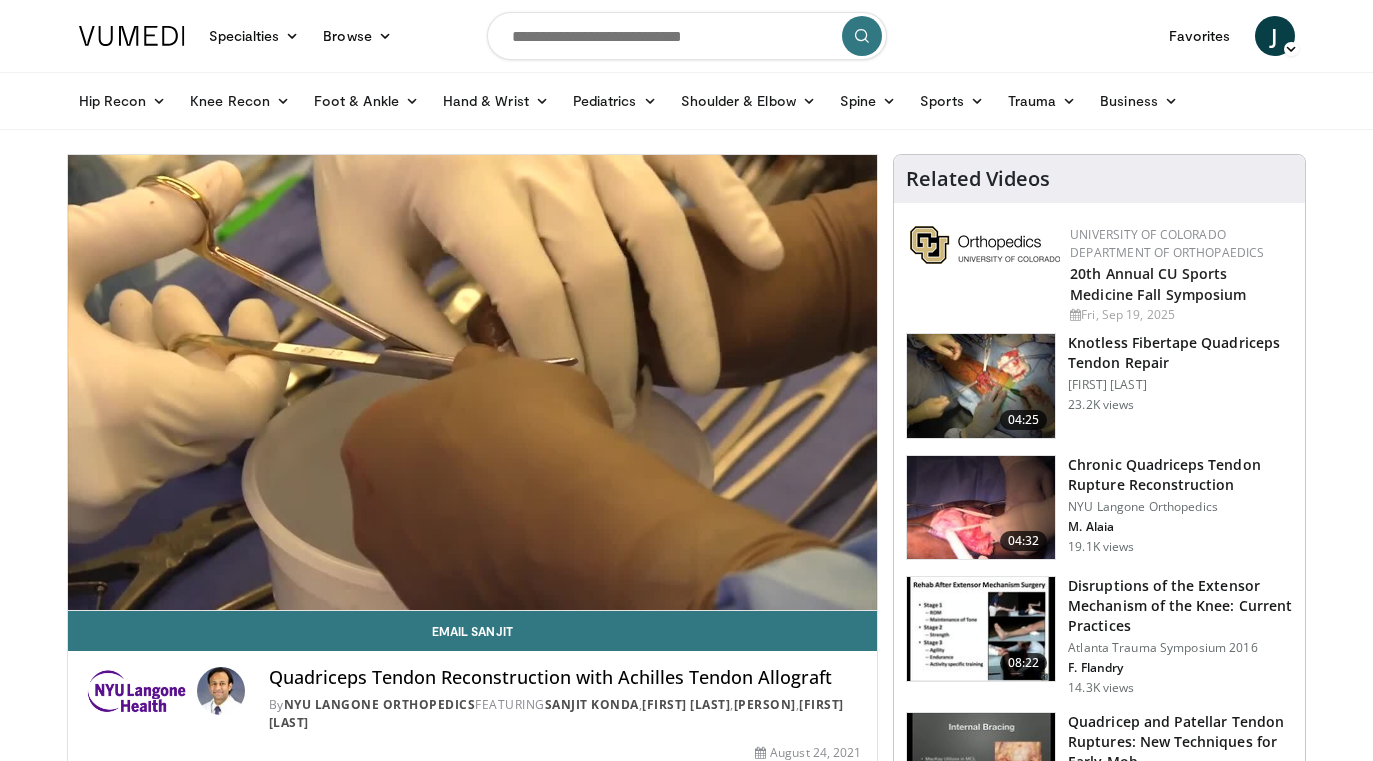 scroll, scrollTop: 17, scrollLeft: 0, axis: vertical 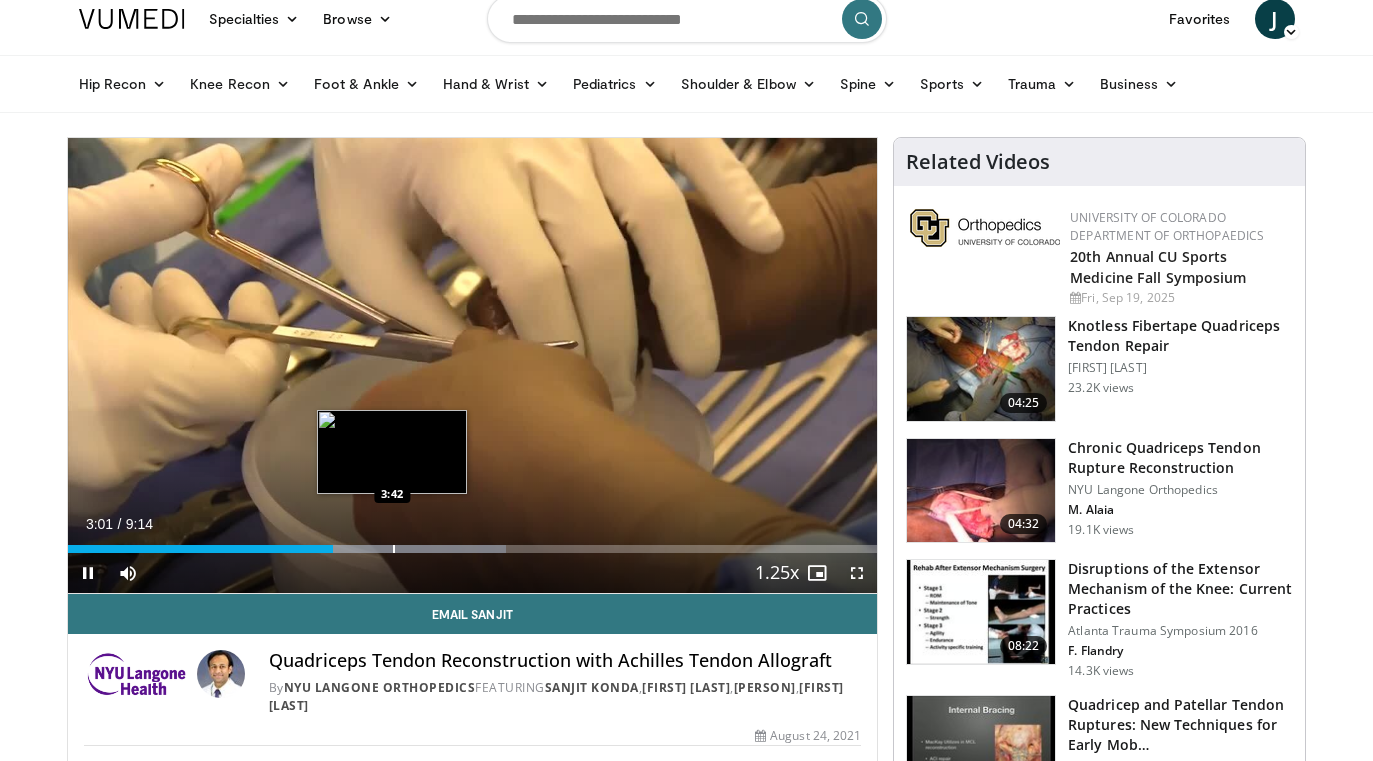 click at bounding box center (394, 549) 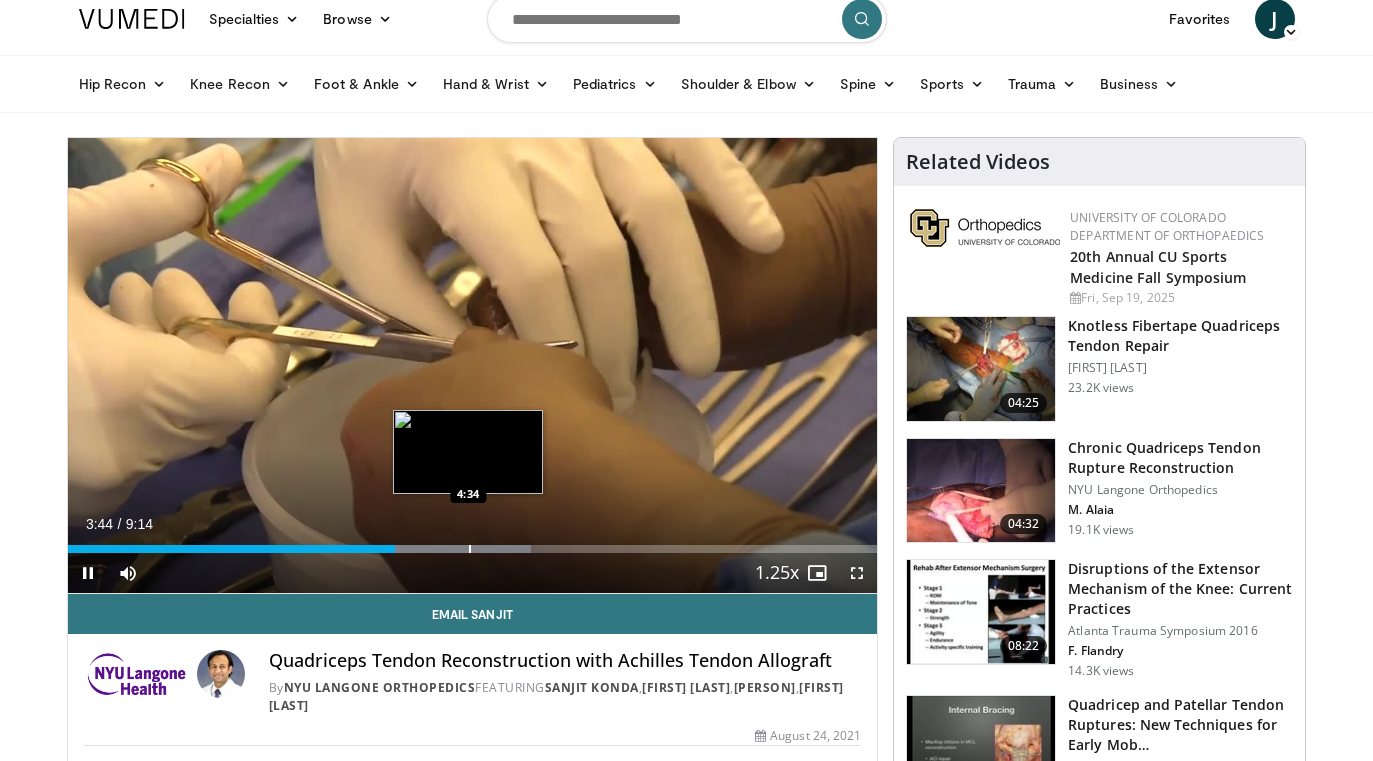 click on "**********" at bounding box center [473, 366] 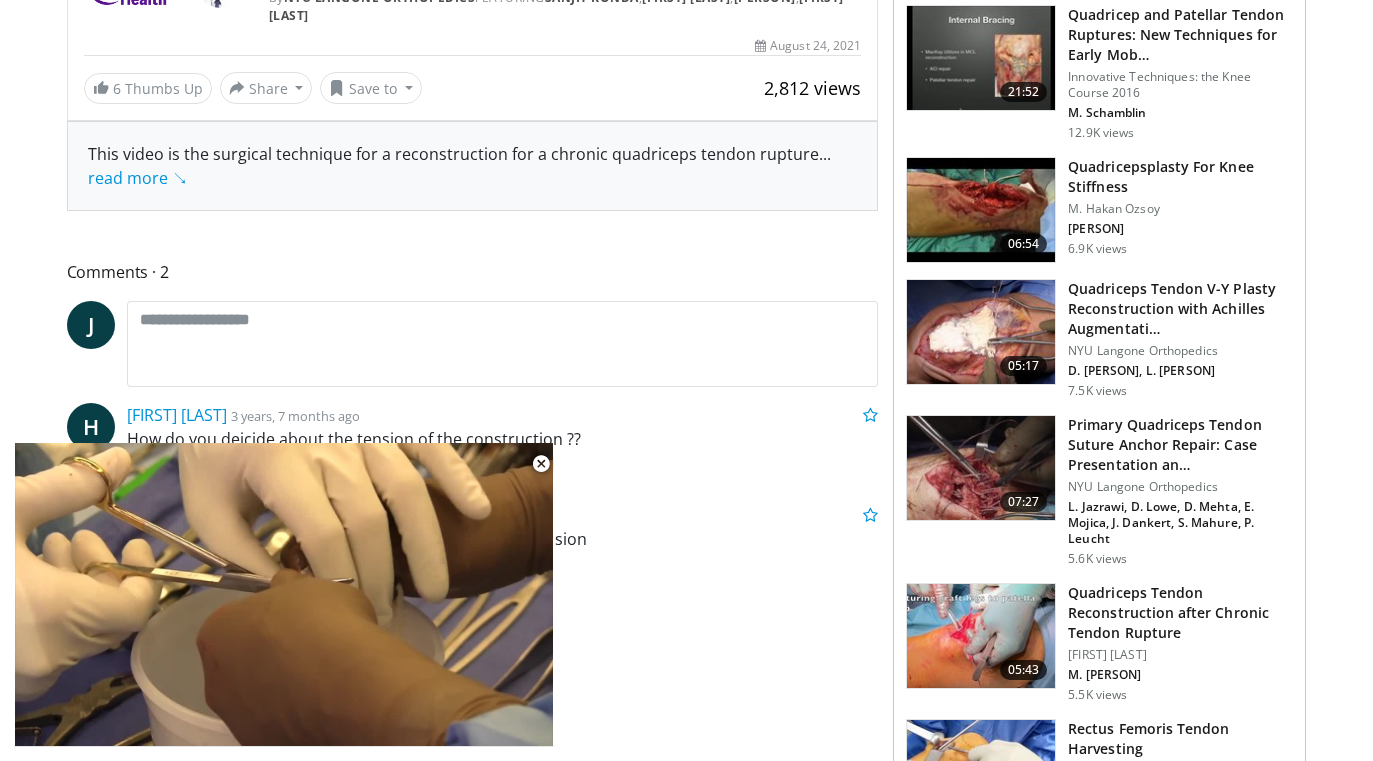 click on "Reply
Message
Thumbs Up" at bounding box center [503, 473] 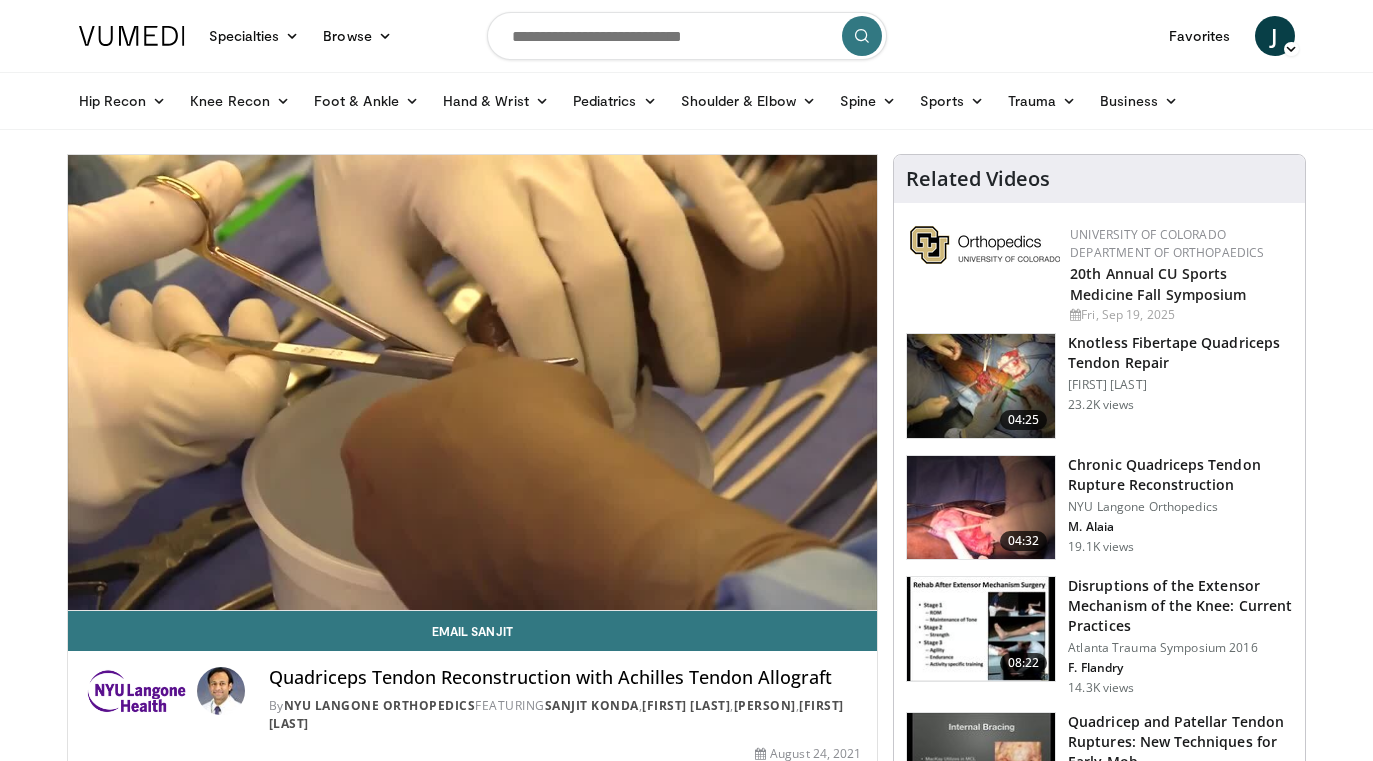 scroll, scrollTop: 0, scrollLeft: 0, axis: both 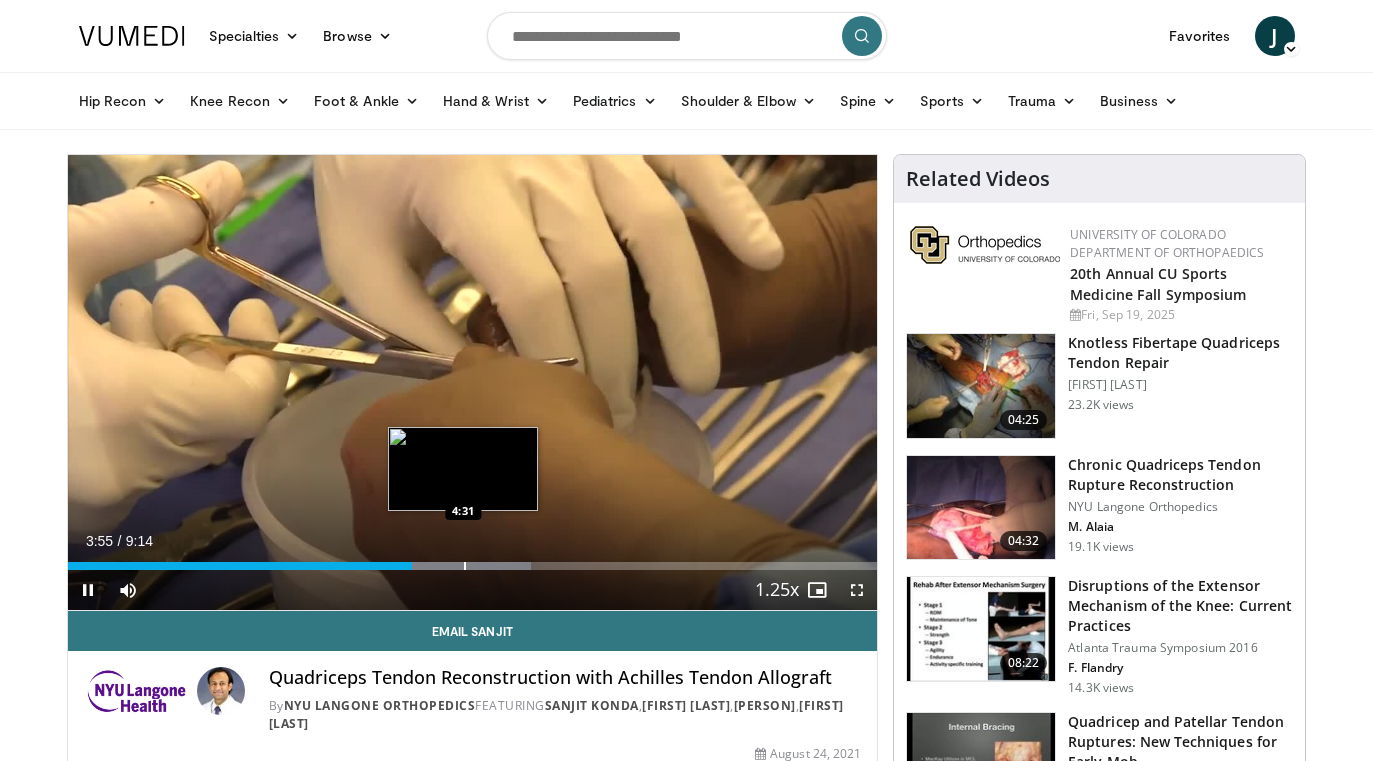 click on "Loaded :  57.22% 3:55 4:31" at bounding box center (473, 560) 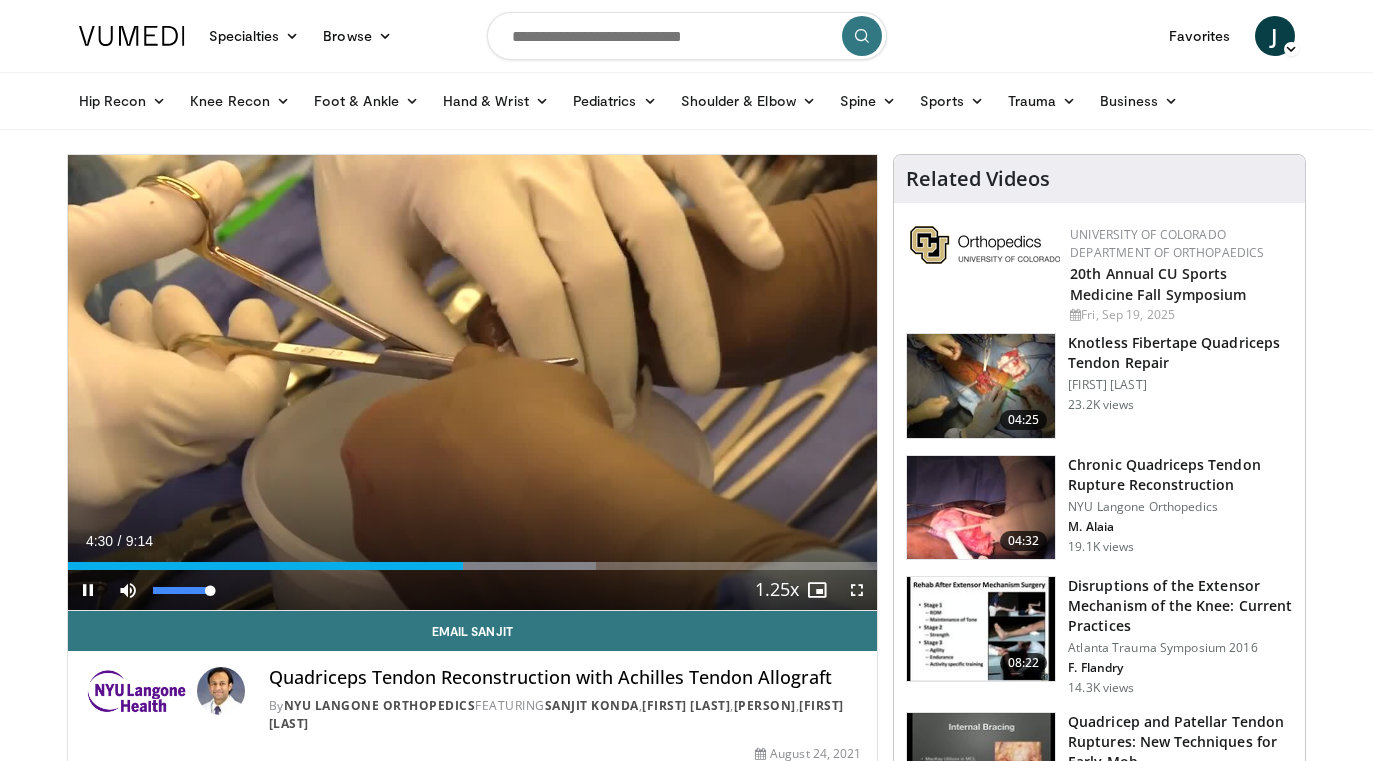 click at bounding box center (128, 590) 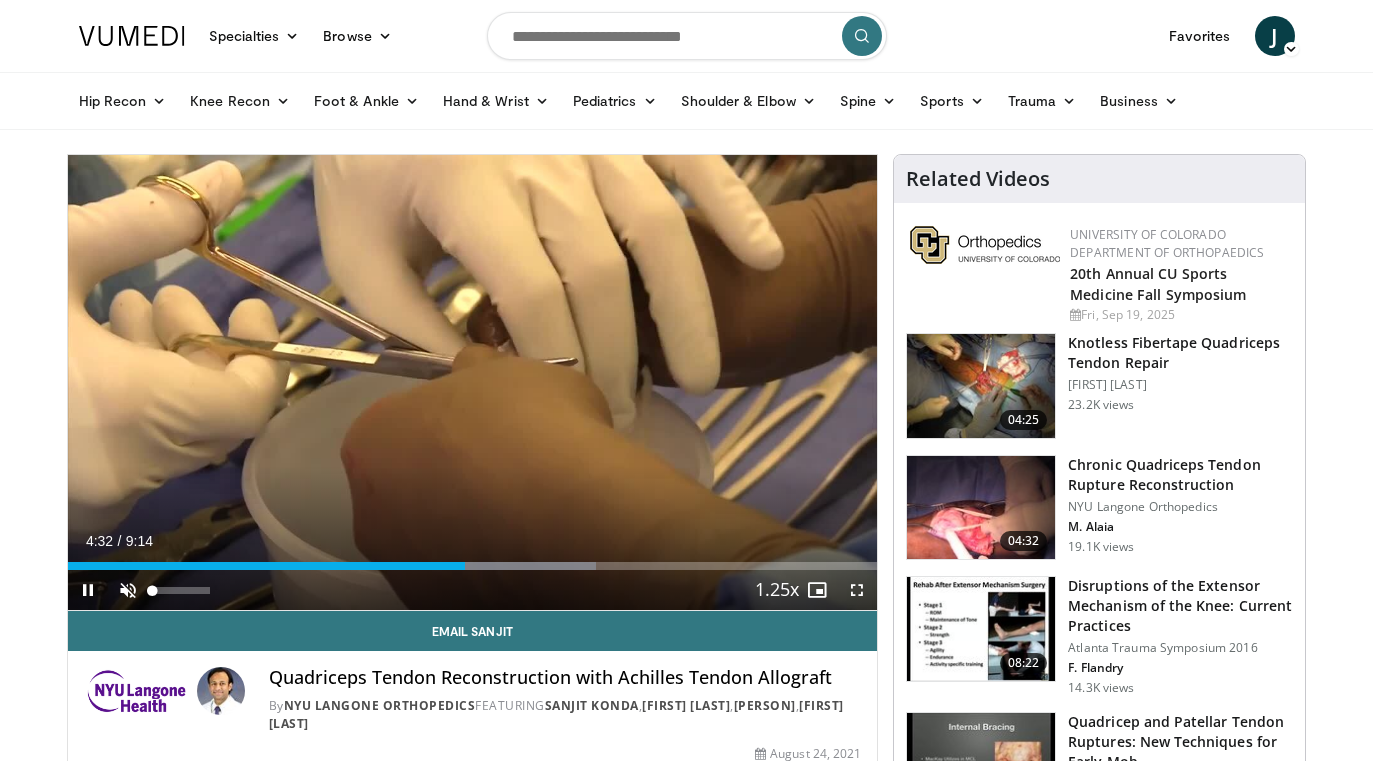 click at bounding box center (128, 590) 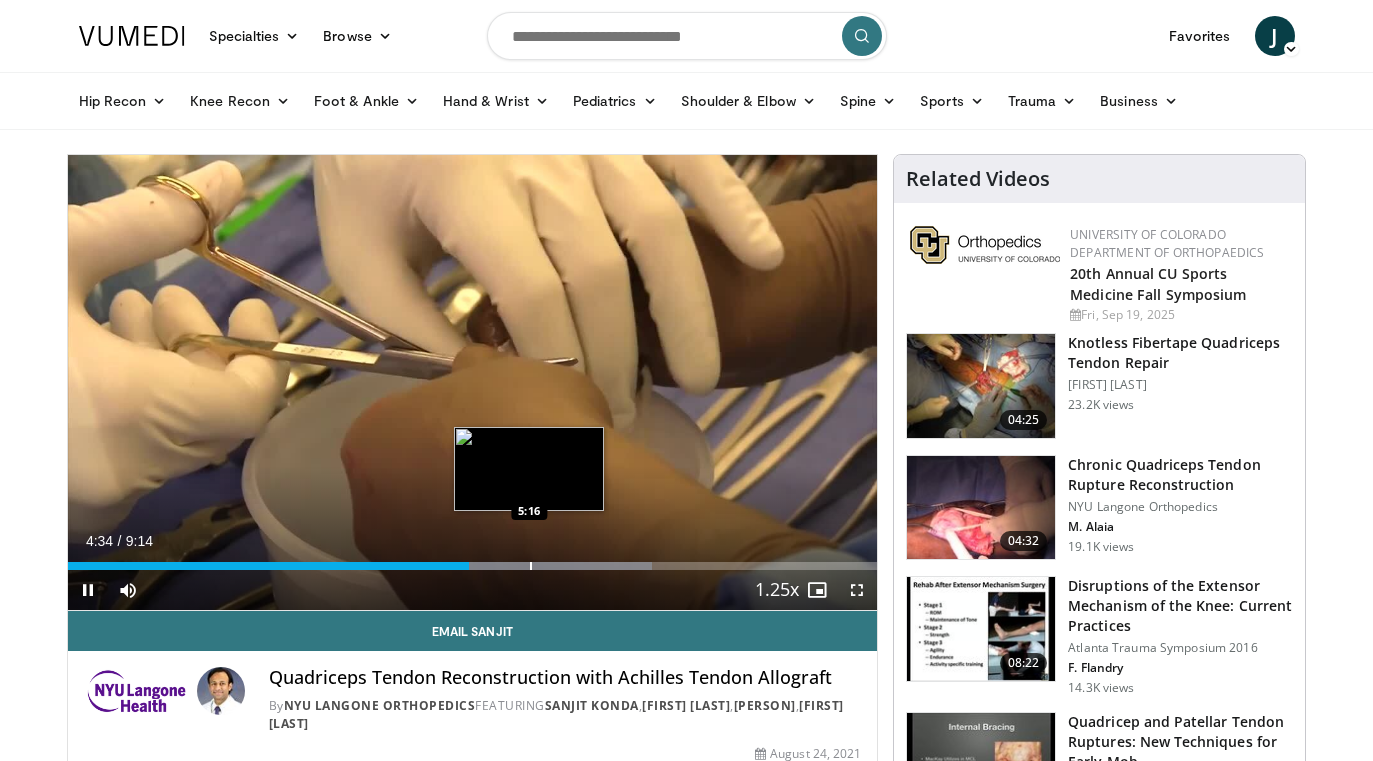 click at bounding box center (531, 566) 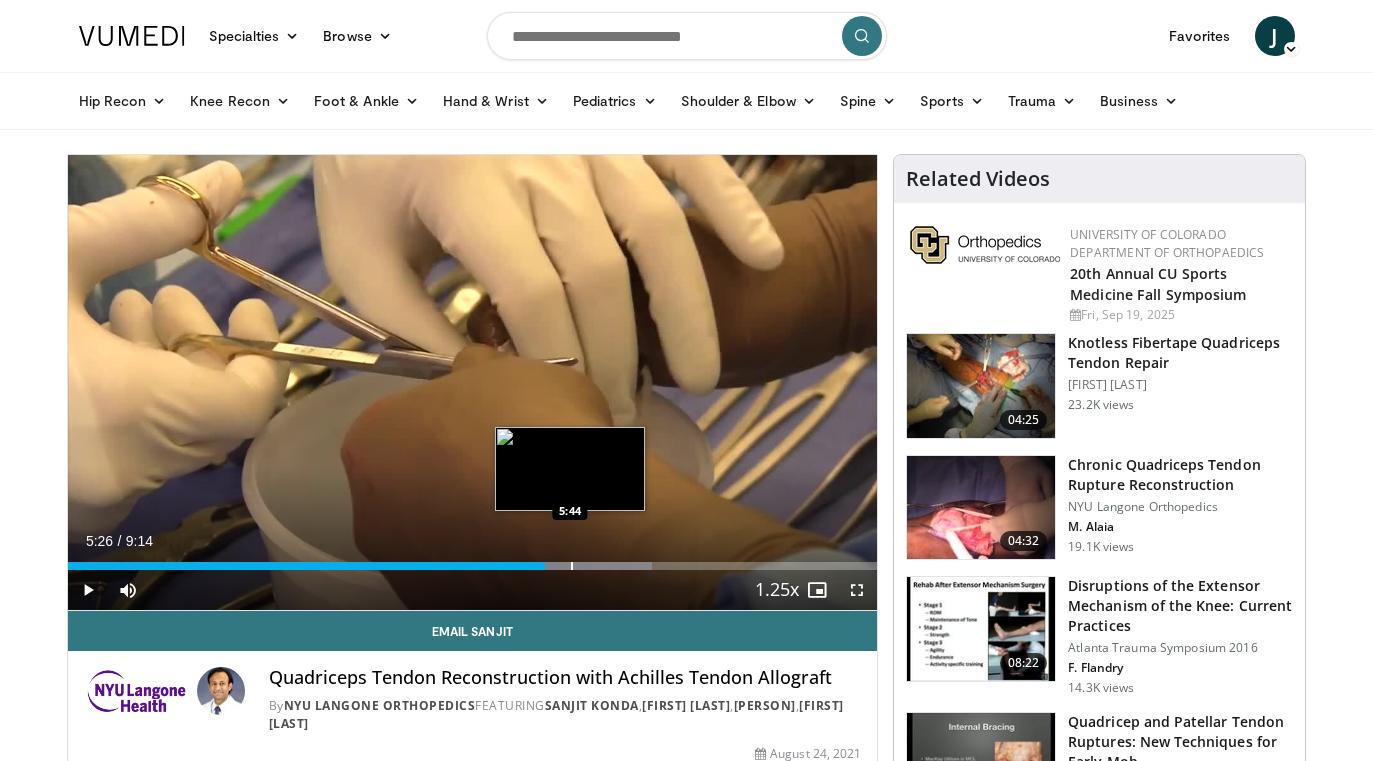 click on "Loaded :  72.19% 5:26 5:44" at bounding box center [473, 560] 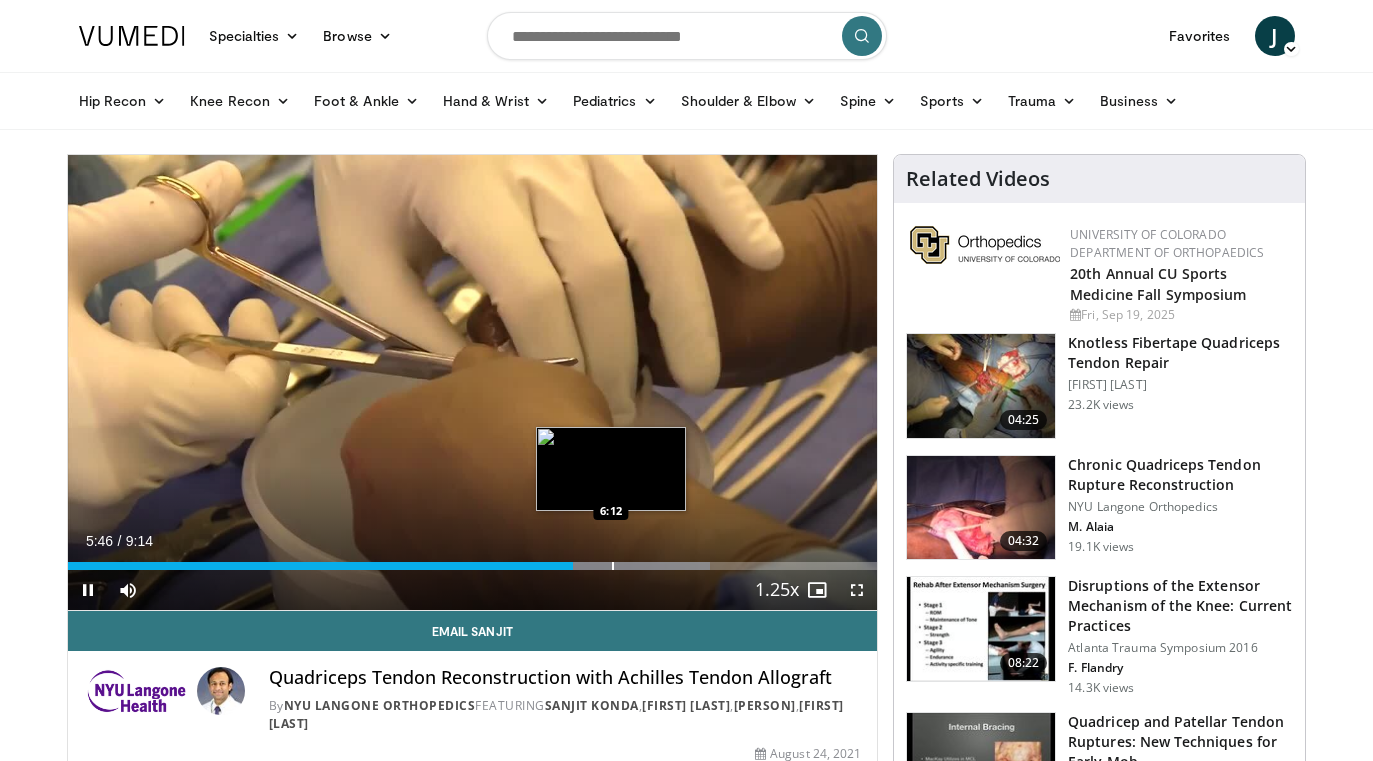 click at bounding box center [613, 566] 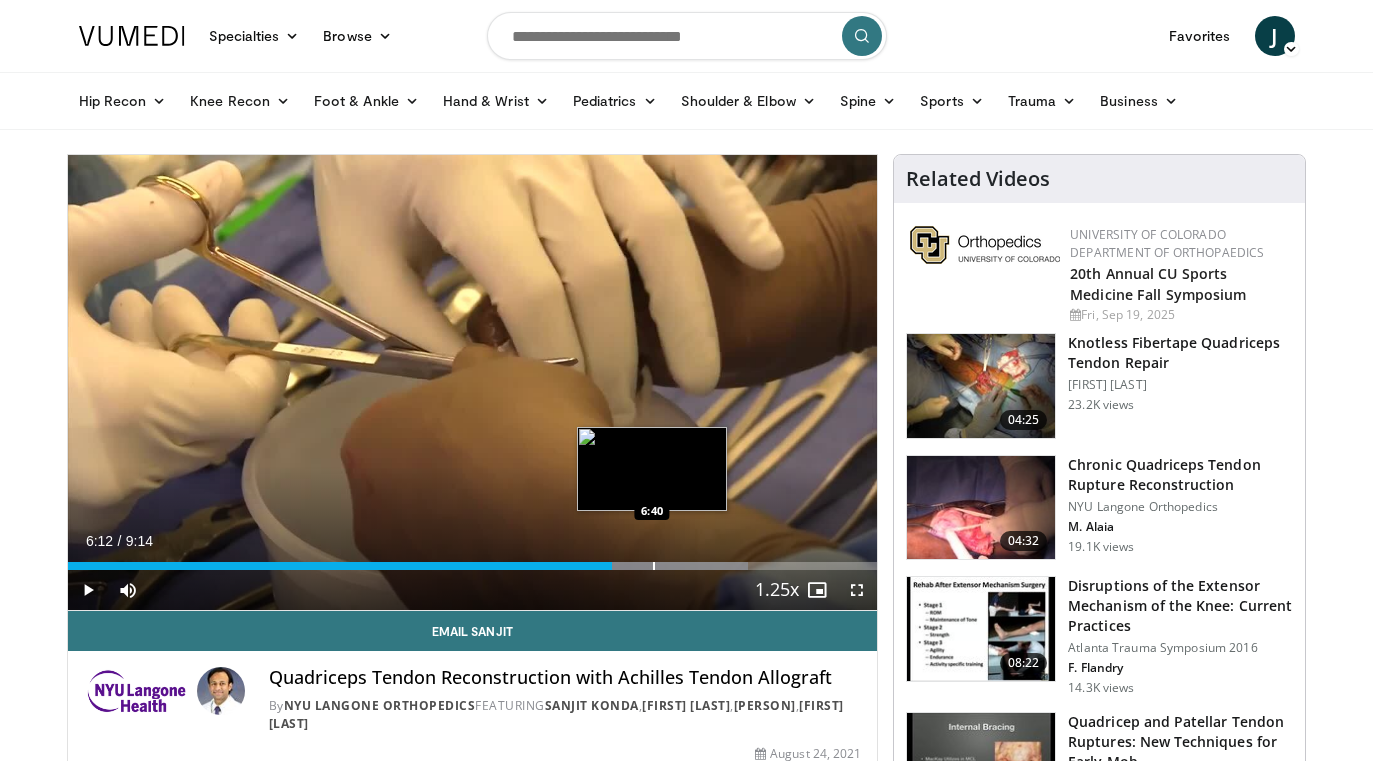 click at bounding box center [654, 566] 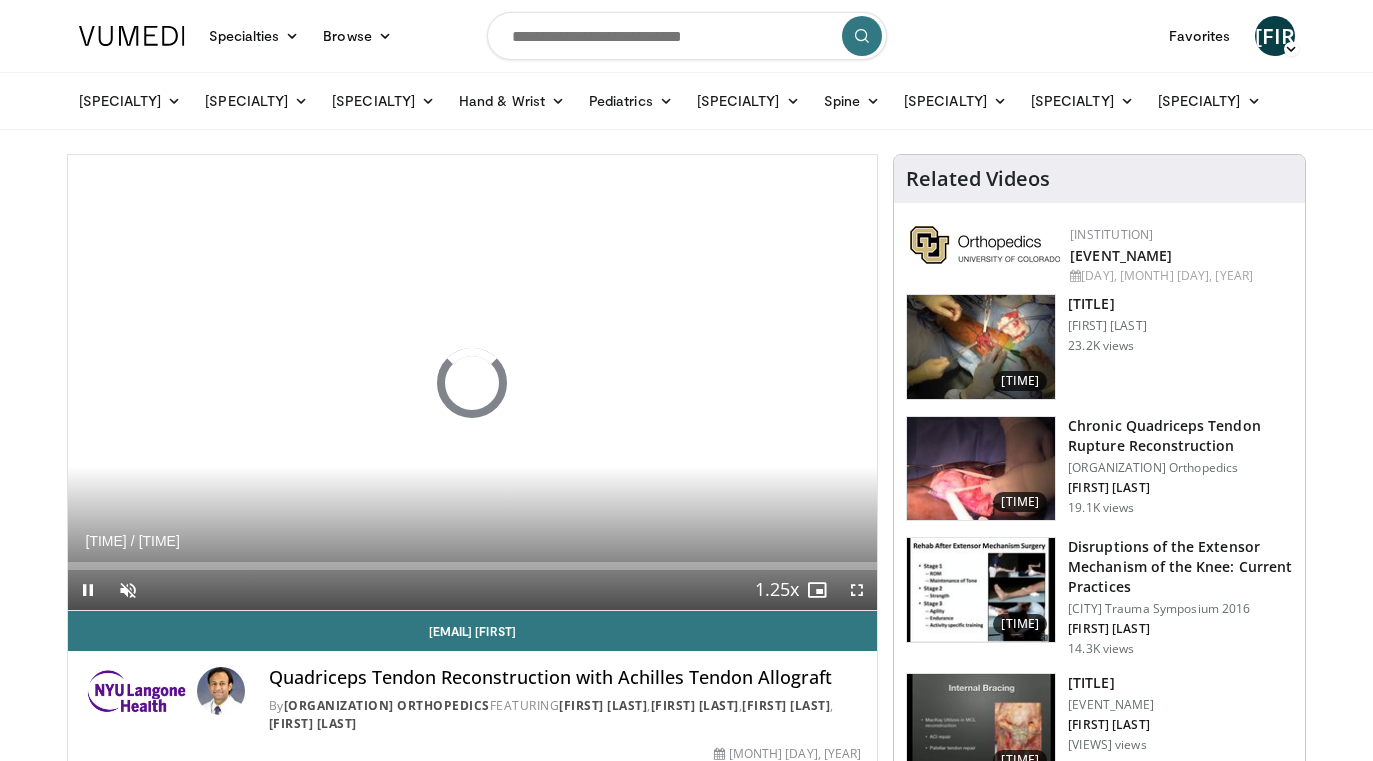 scroll, scrollTop: 0, scrollLeft: 0, axis: both 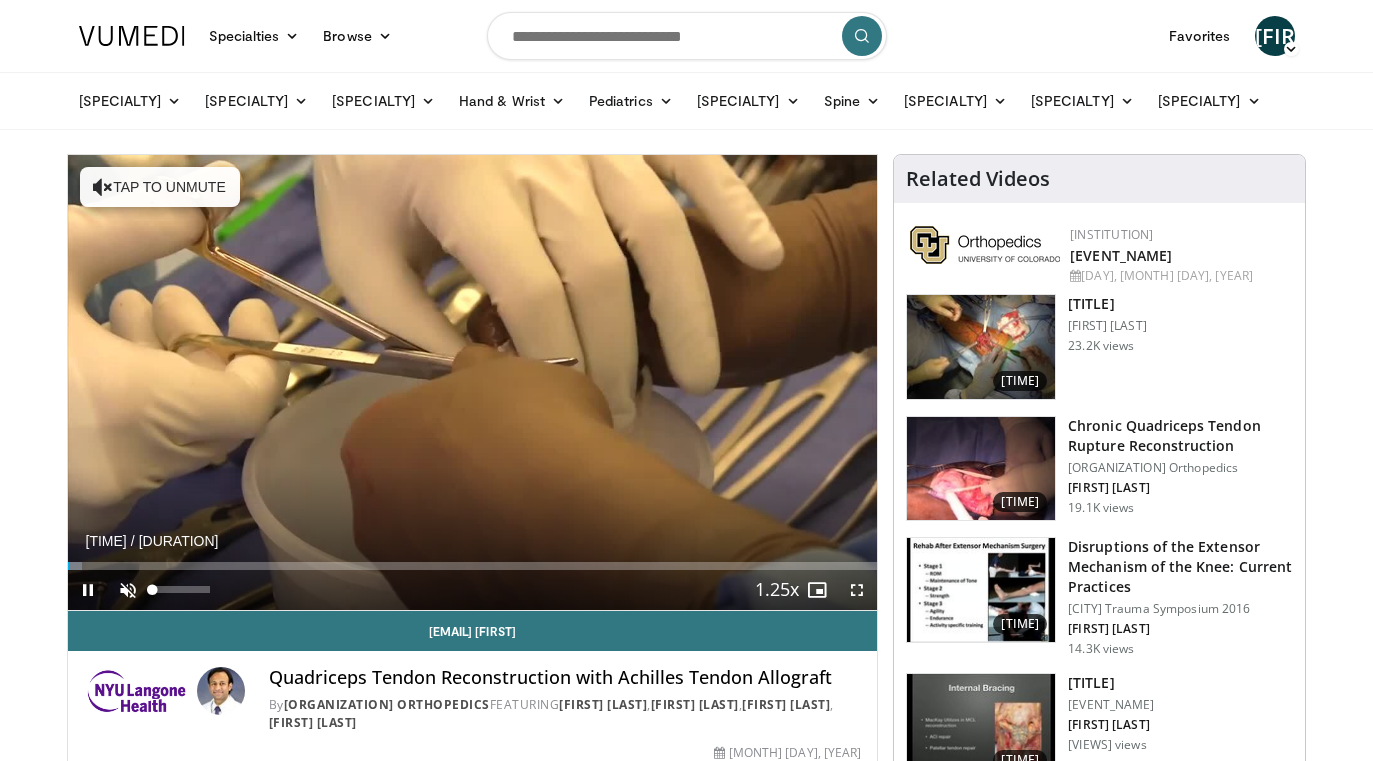 click at bounding box center (128, 590) 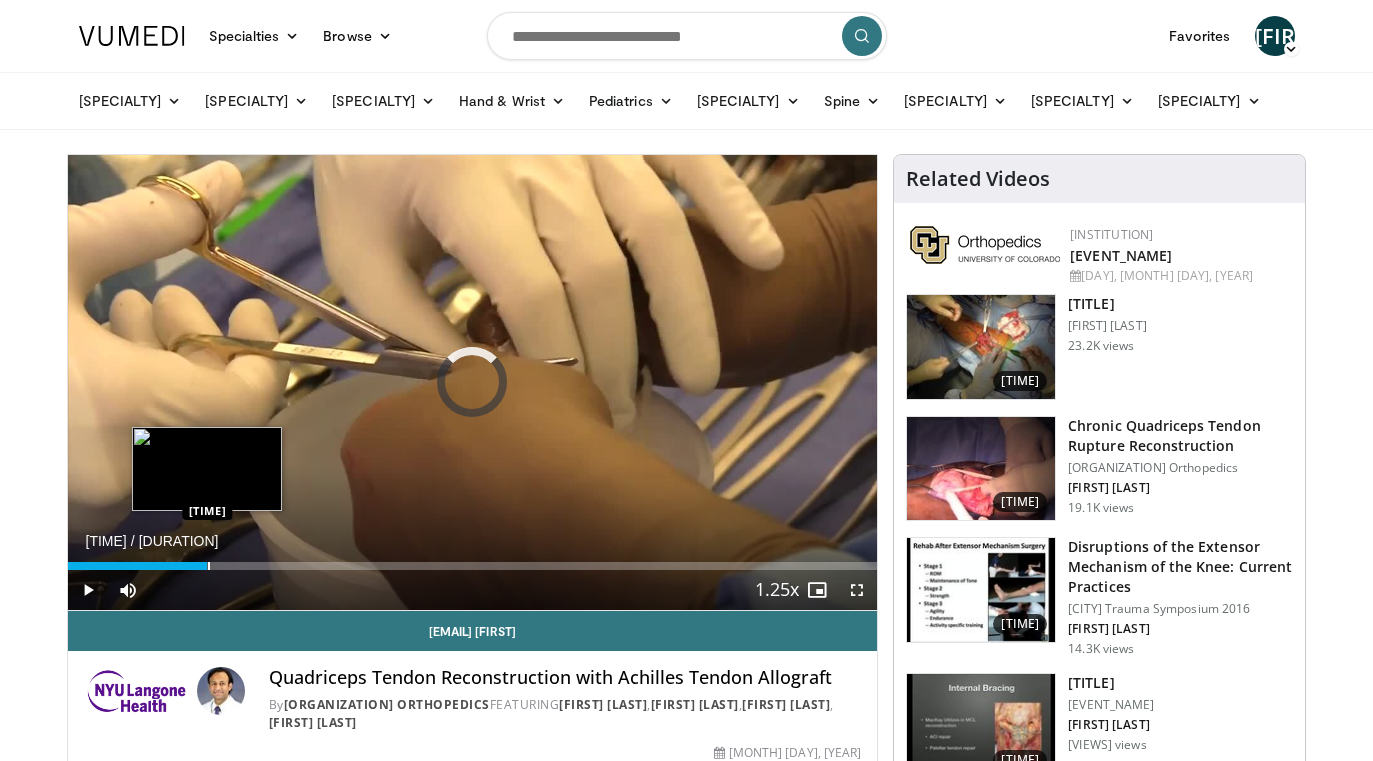 click at bounding box center (209, 566) 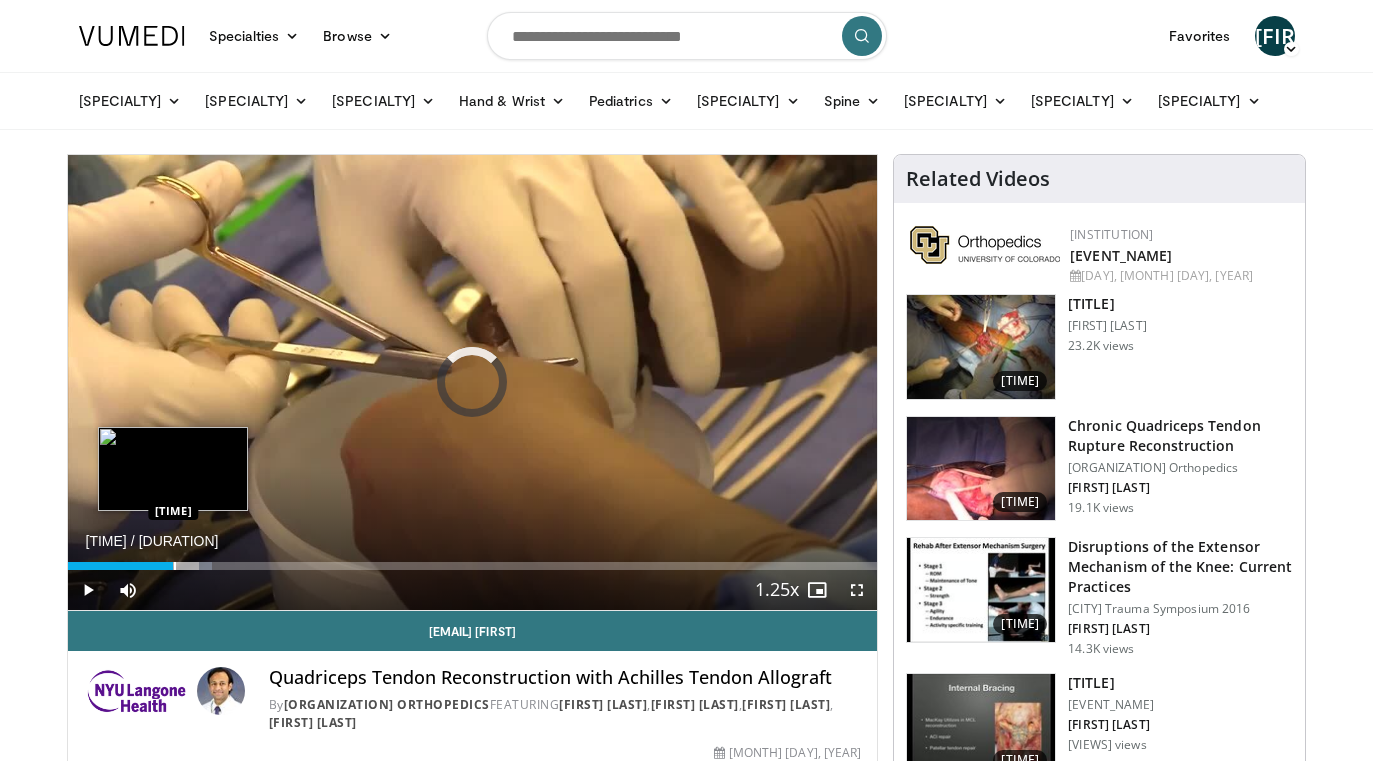 click at bounding box center (175, 566) 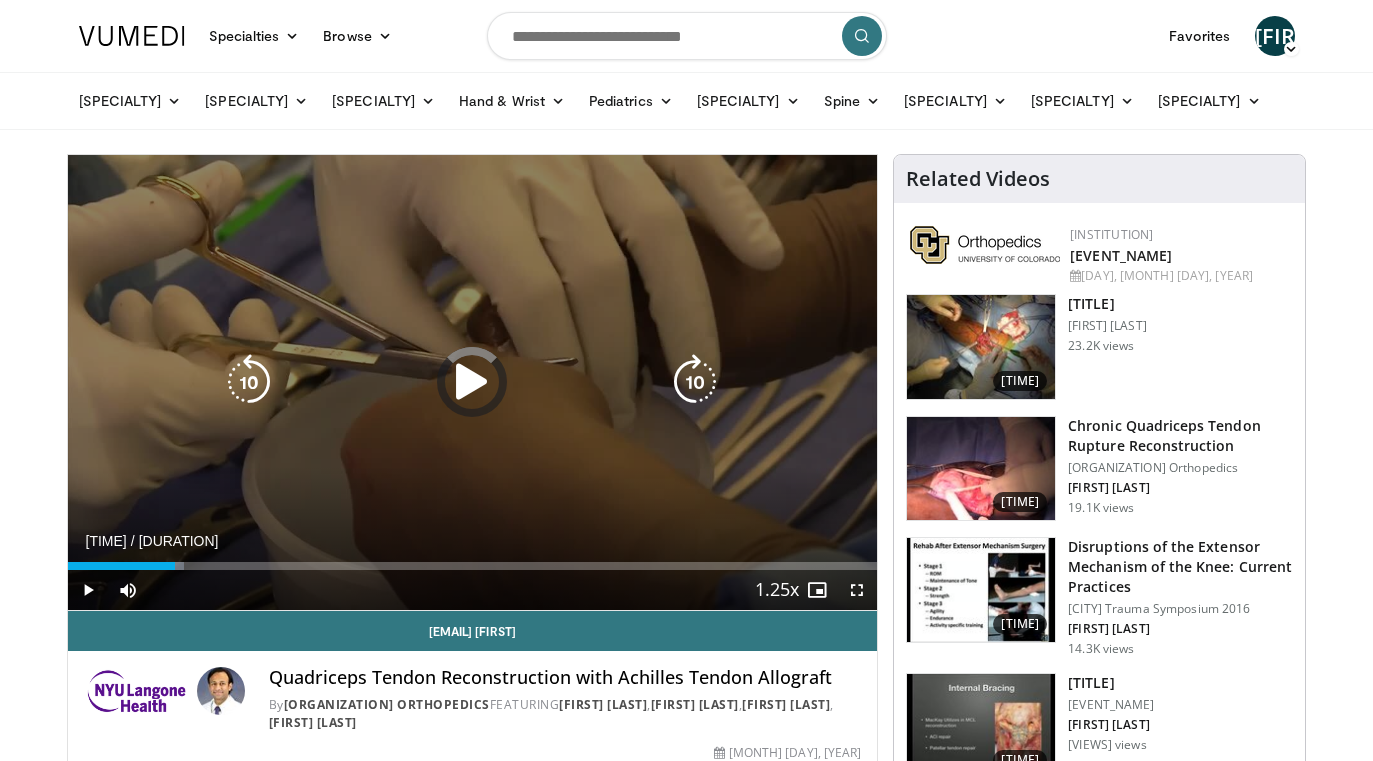 click on "1:13" at bounding box center [121, 566] 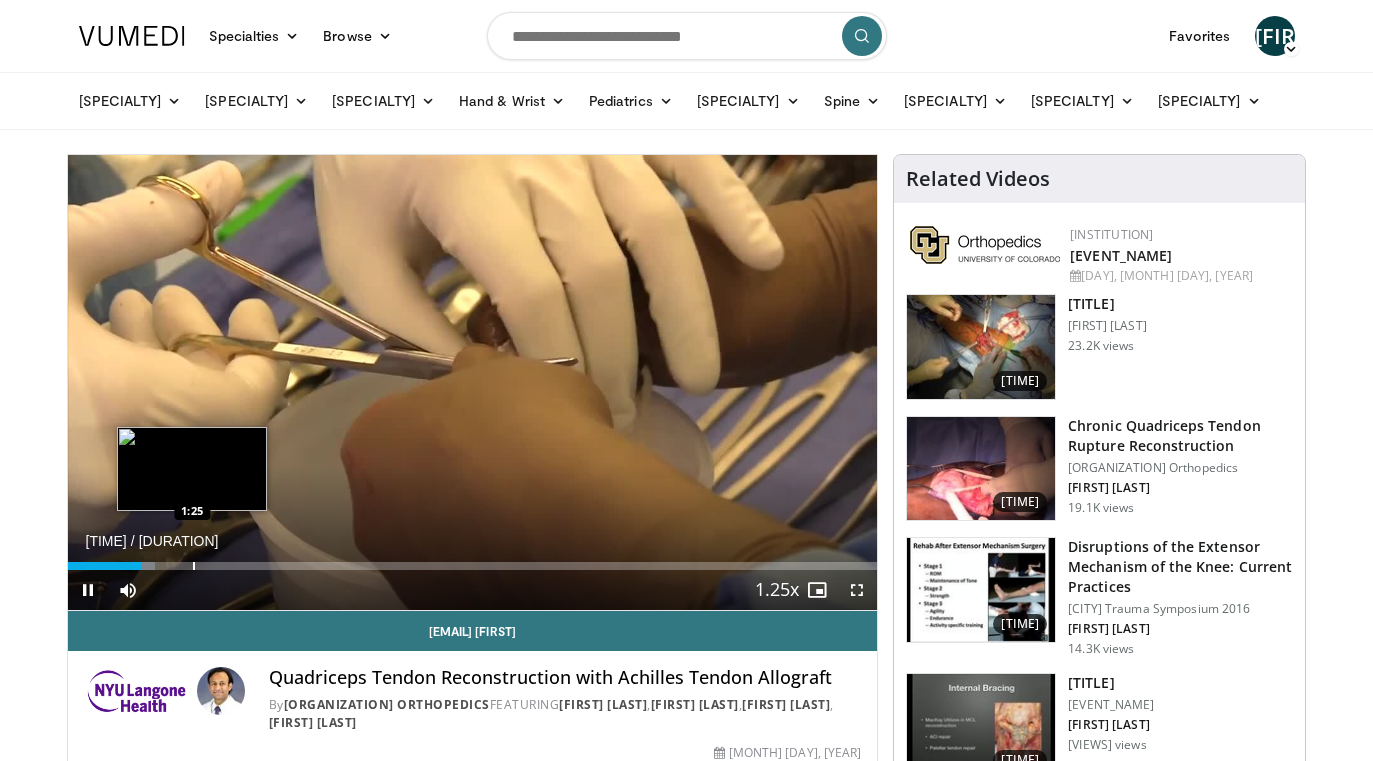 click at bounding box center [194, 566] 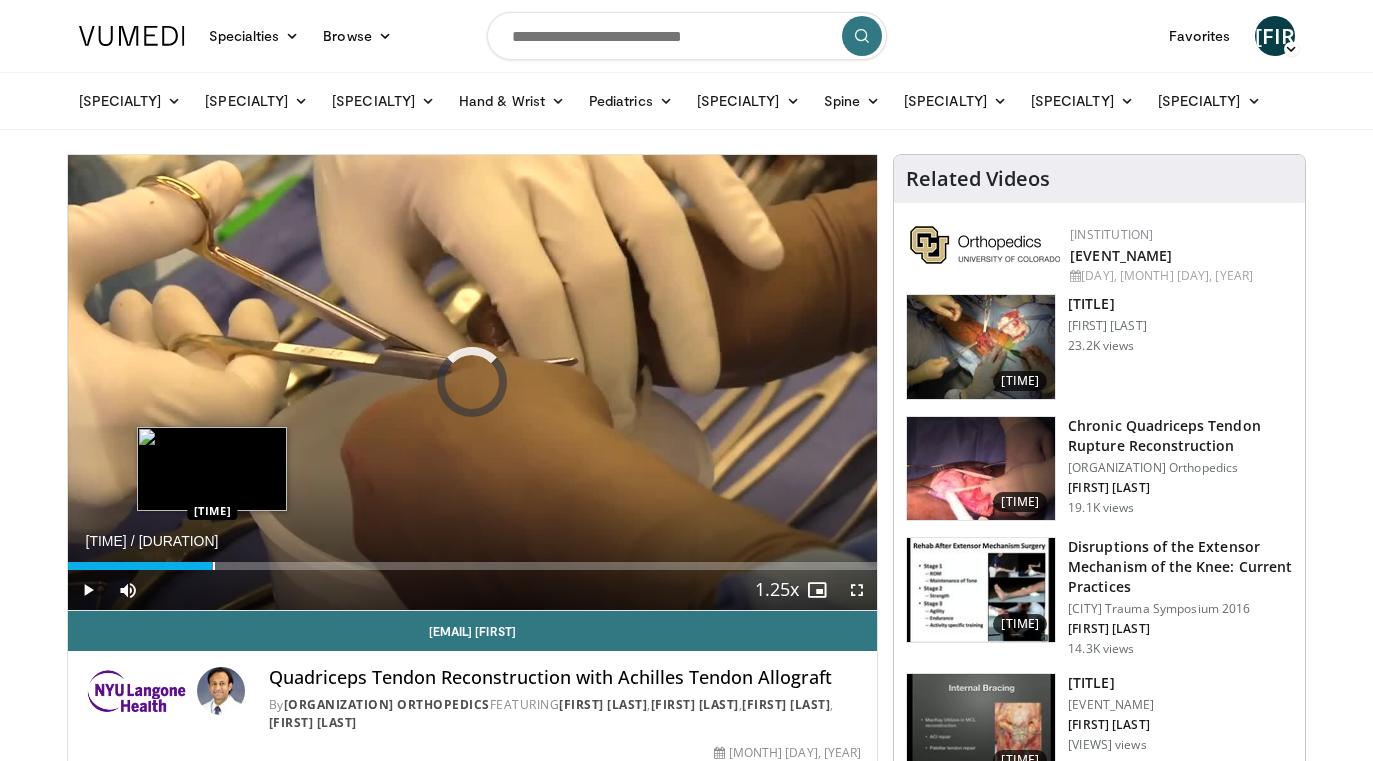 click at bounding box center [214, 566] 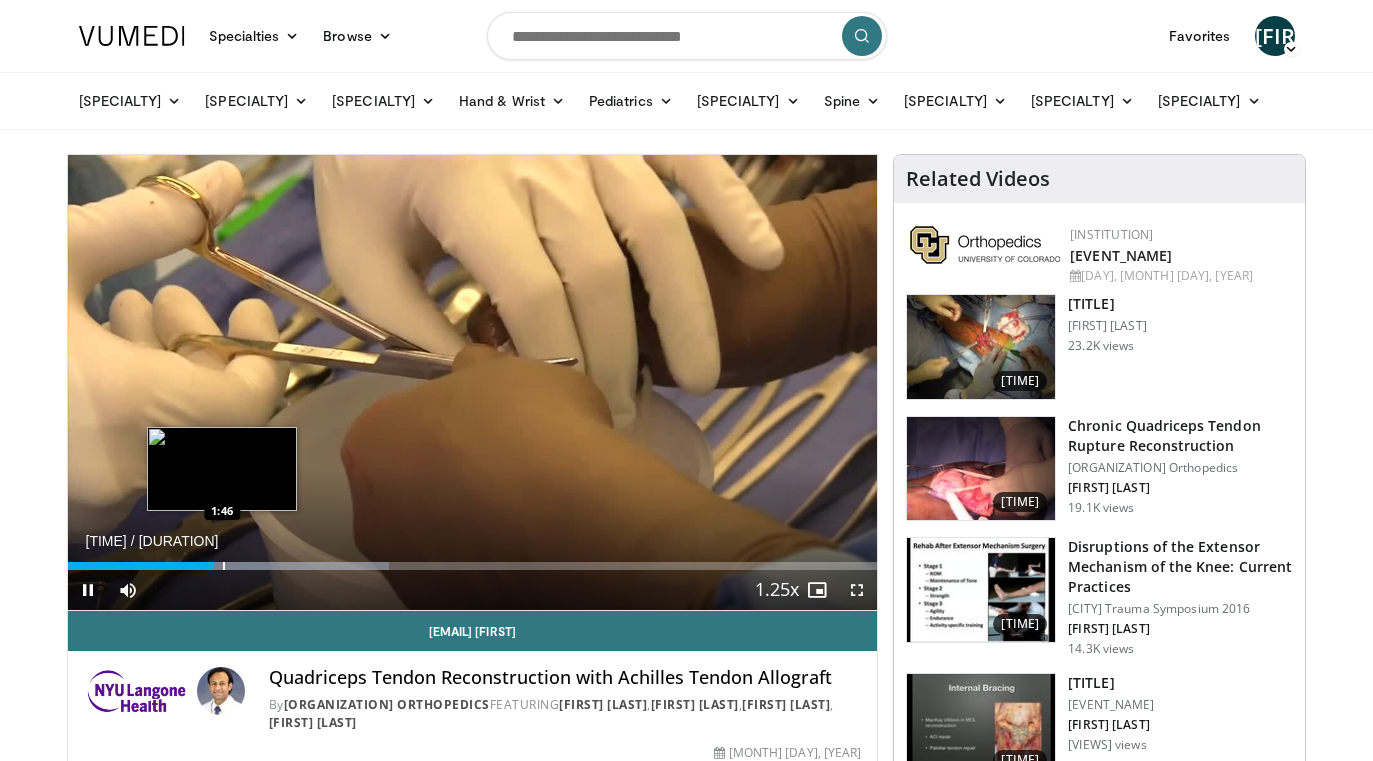 click at bounding box center (224, 566) 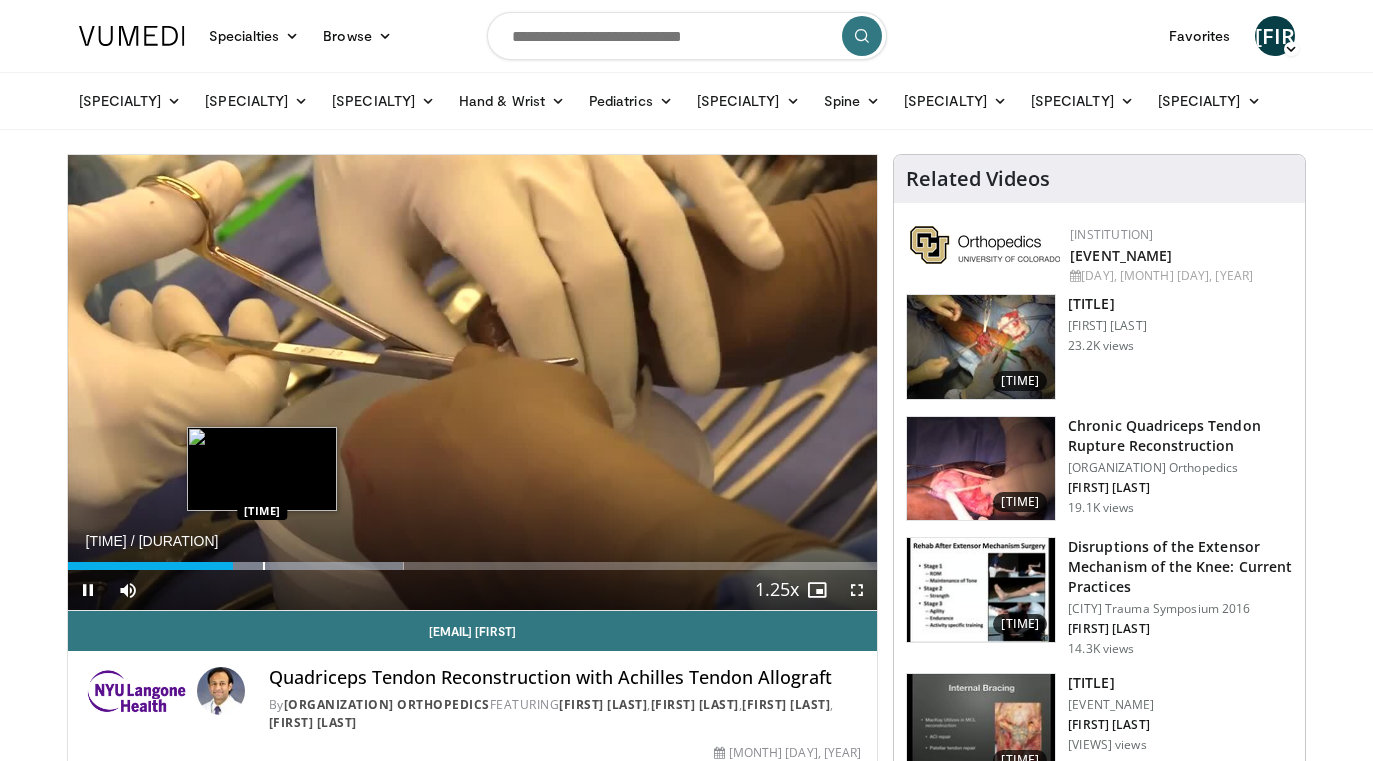 click at bounding box center [264, 566] 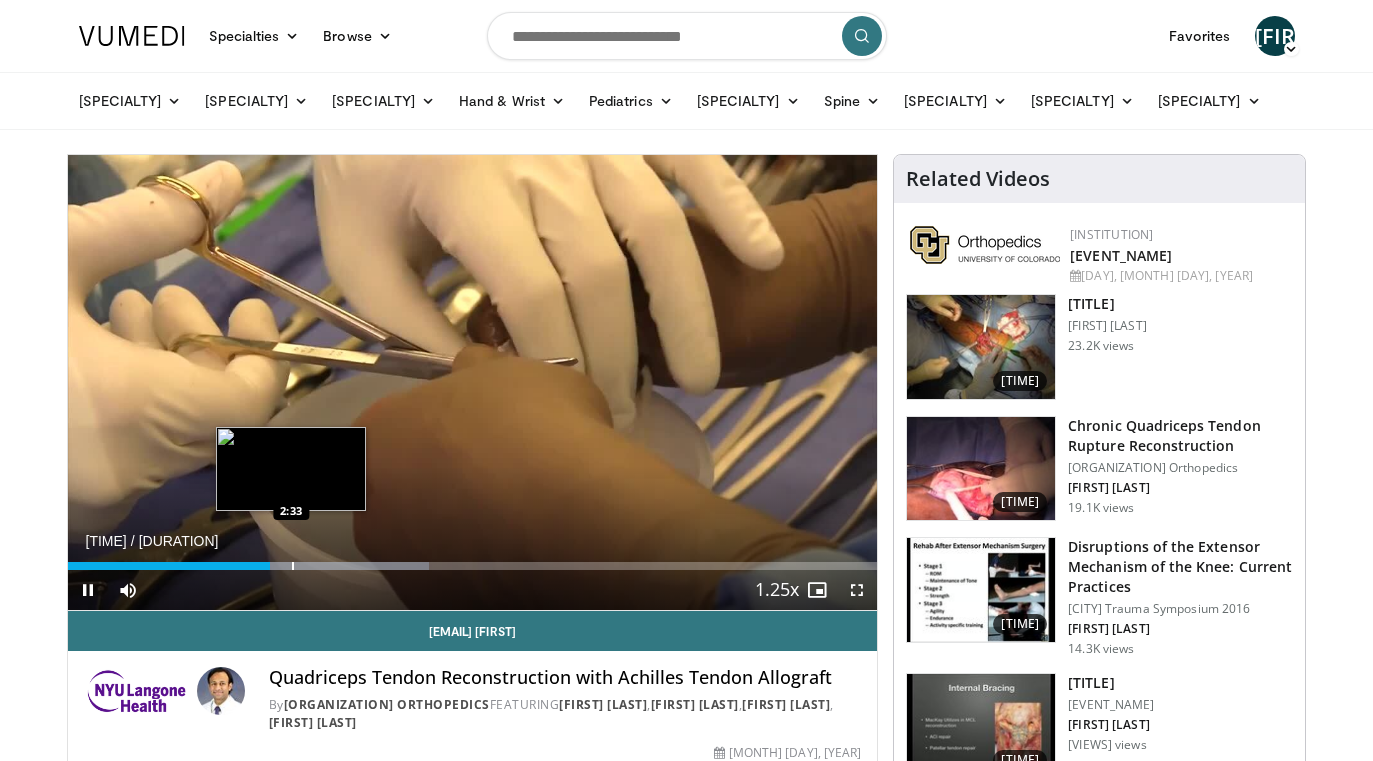 click at bounding box center (293, 566) 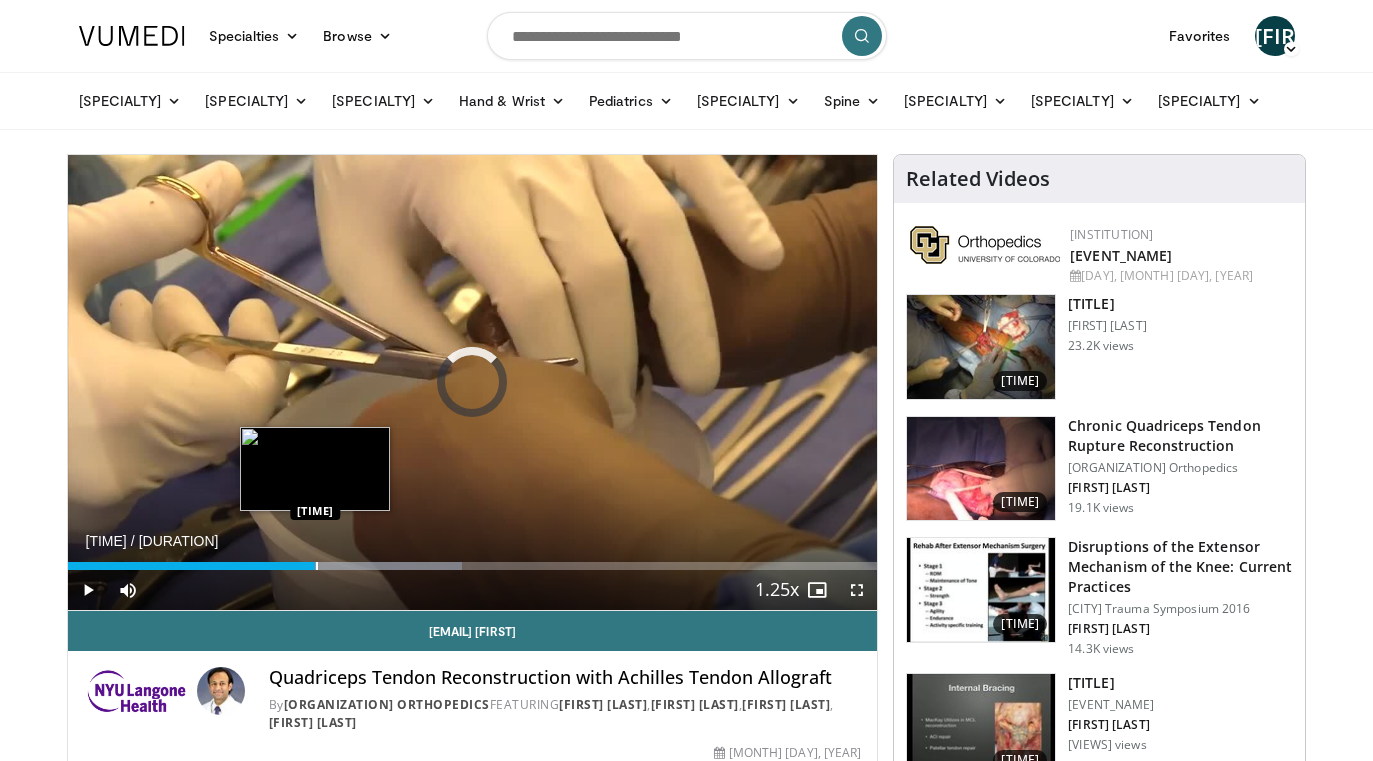 click at bounding box center [317, 566] 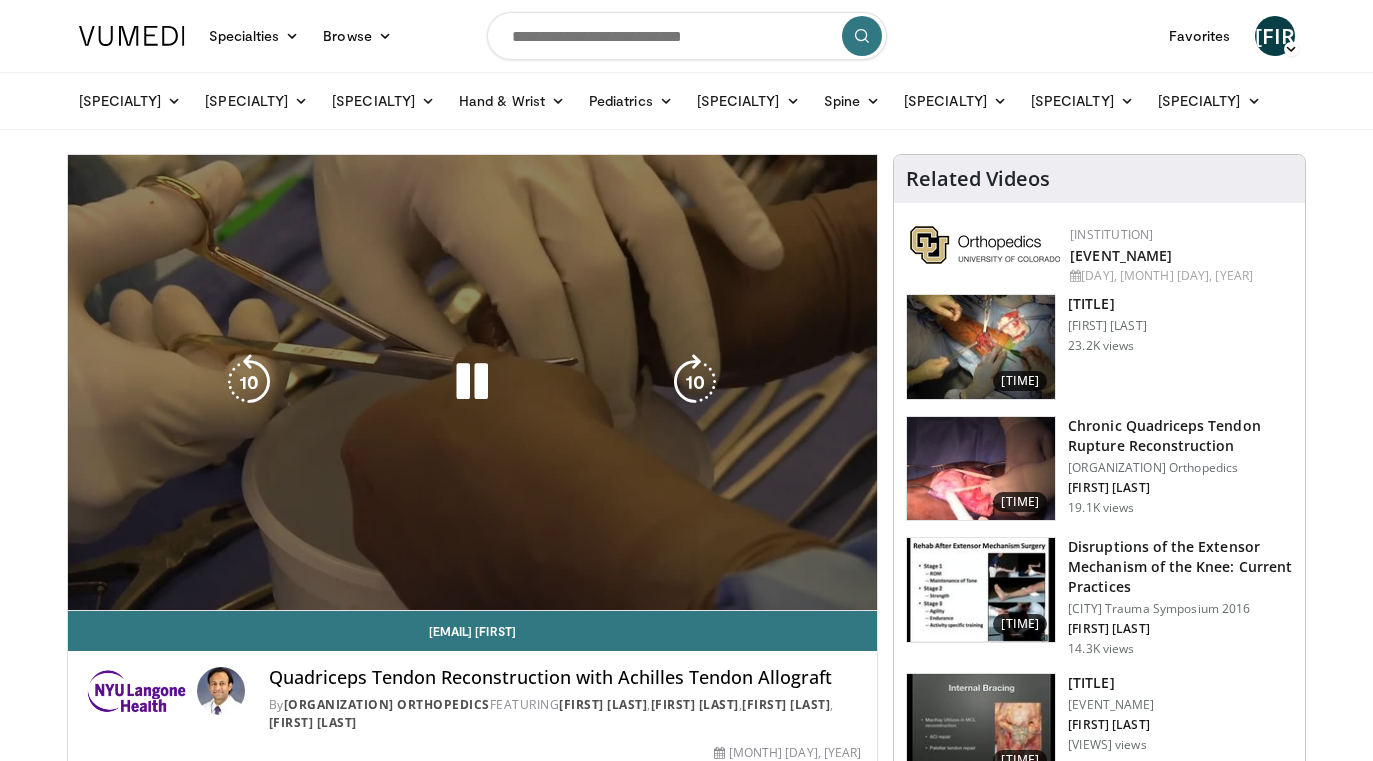 click on "10 seconds
Tap to unmute" at bounding box center [473, 382] 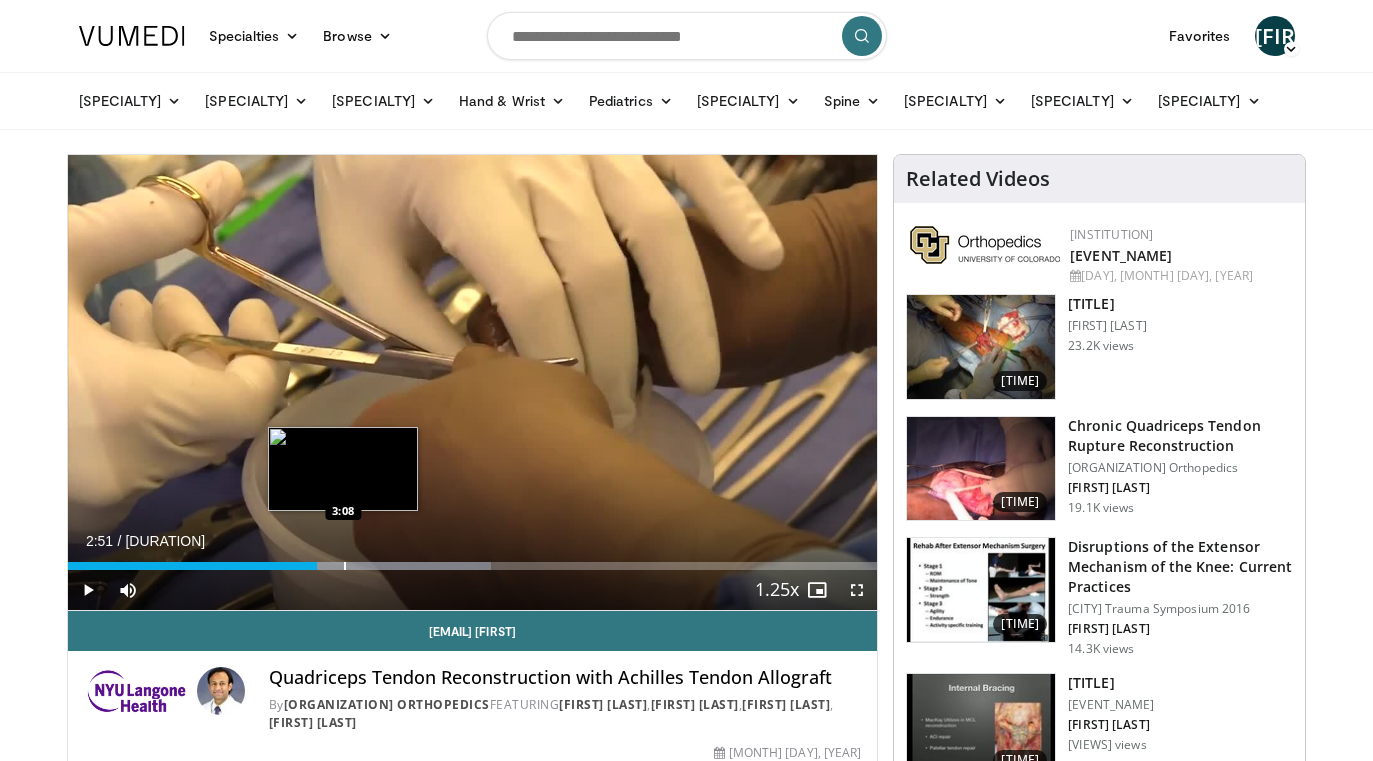 click at bounding box center [345, 566] 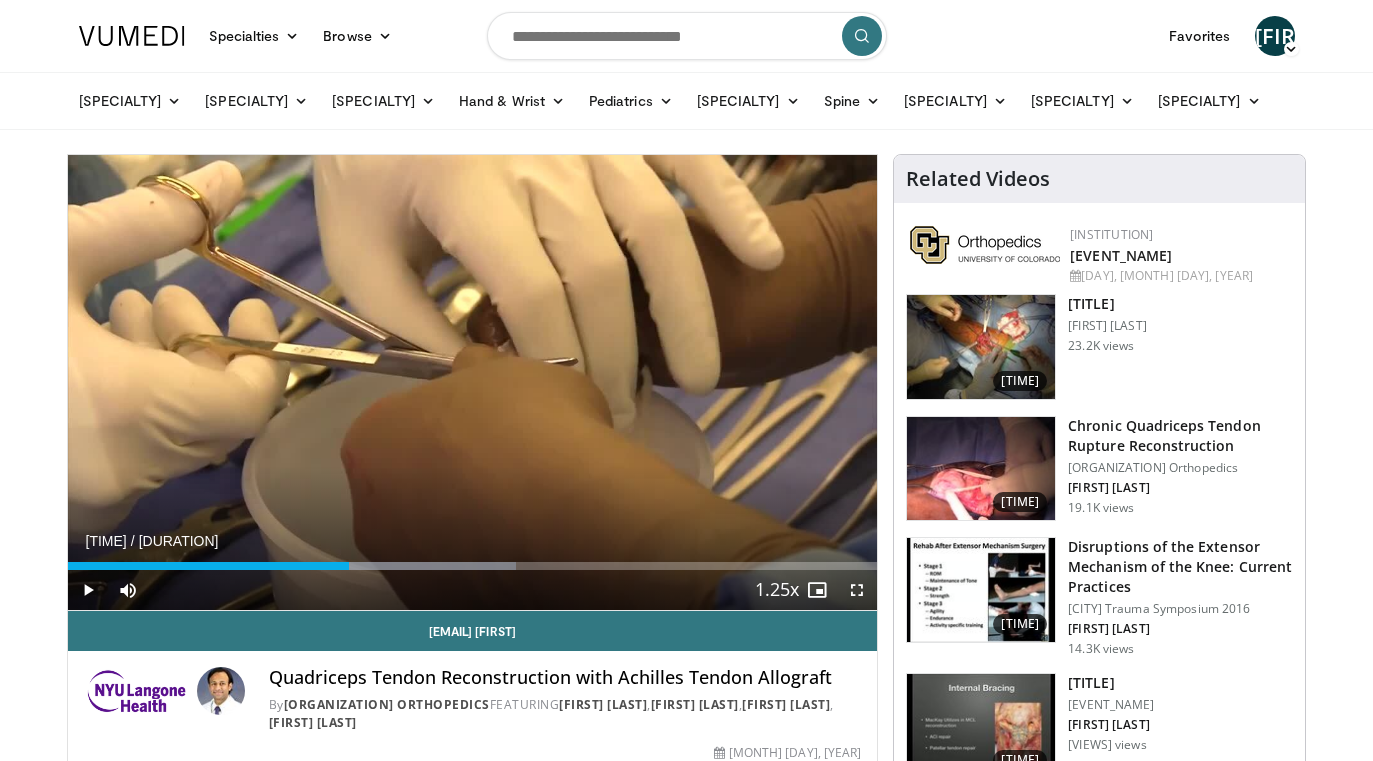 click at bounding box center [88, 590] 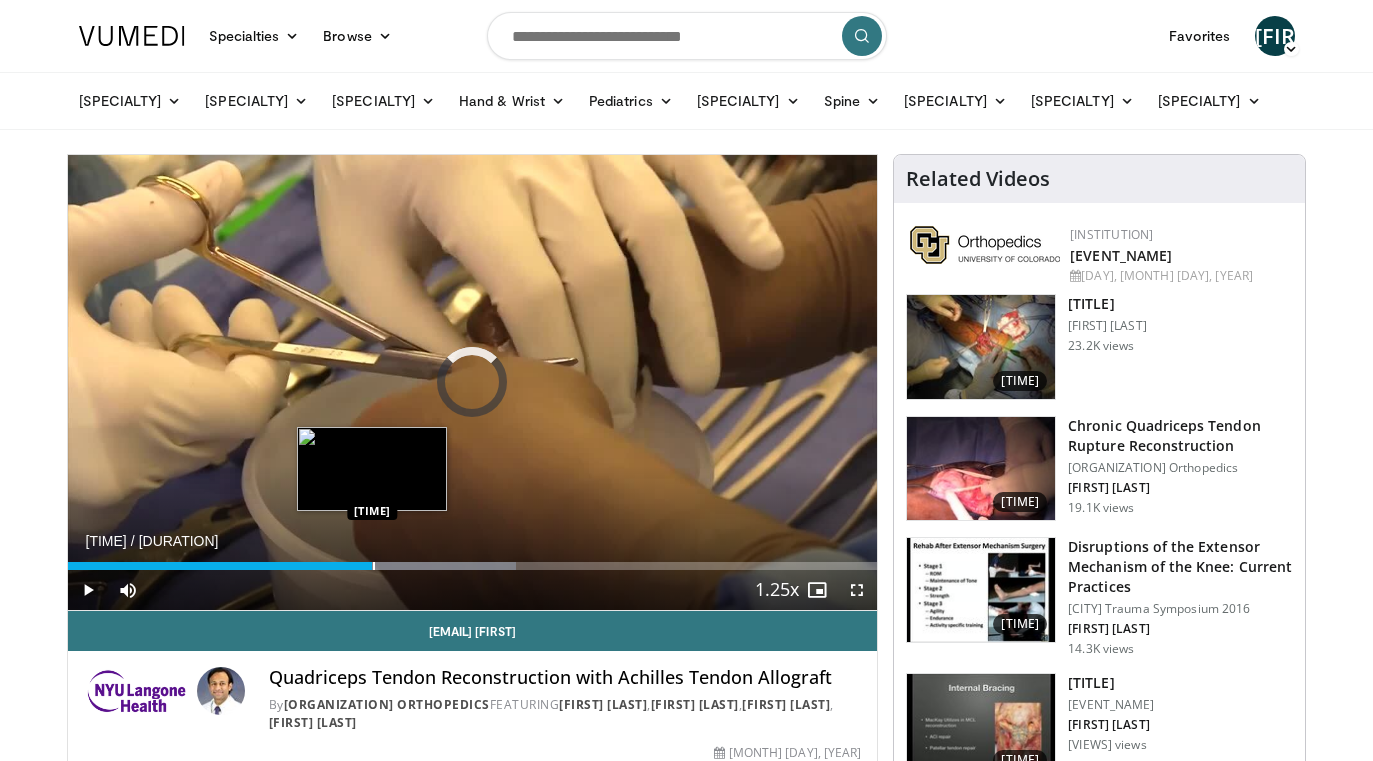 click on "Loaded :  55.36% 3:28 3:28" at bounding box center (473, 560) 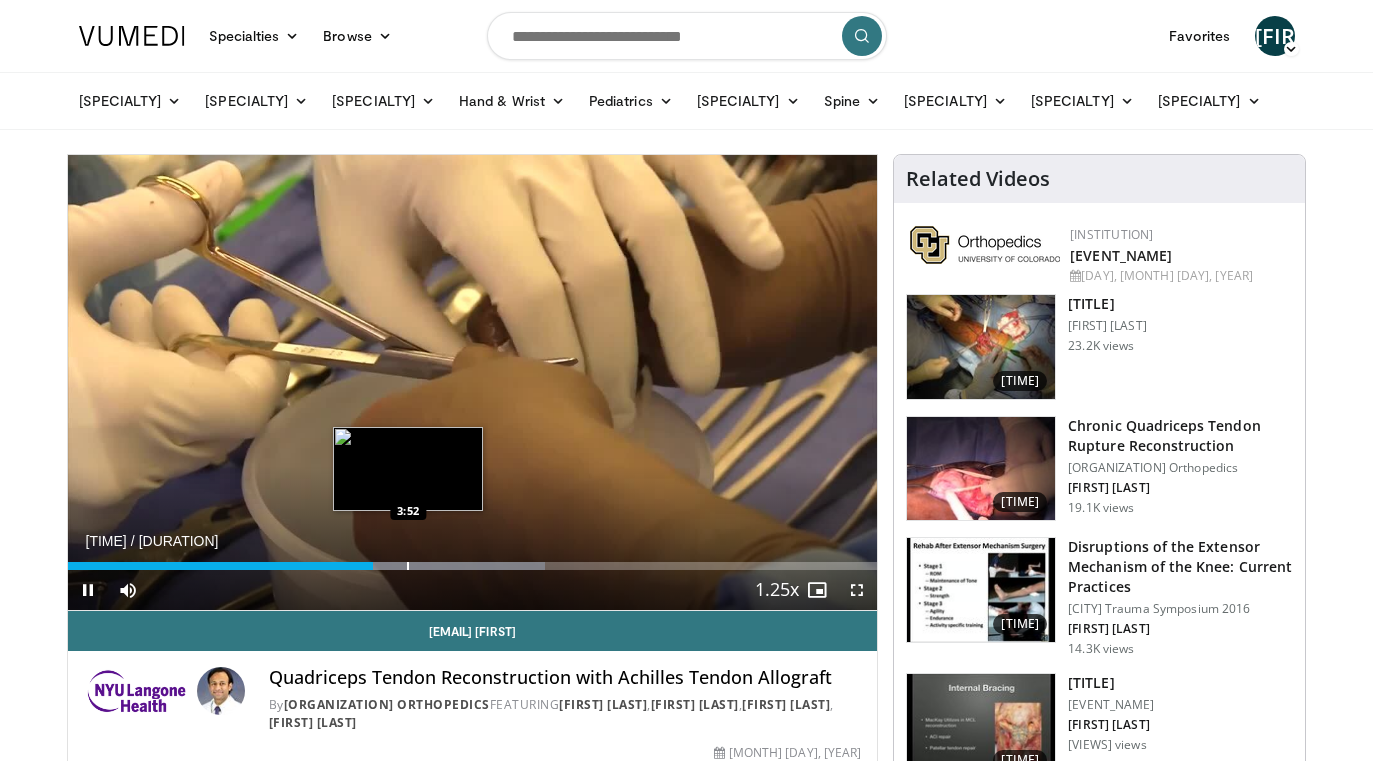 click at bounding box center [408, 566] 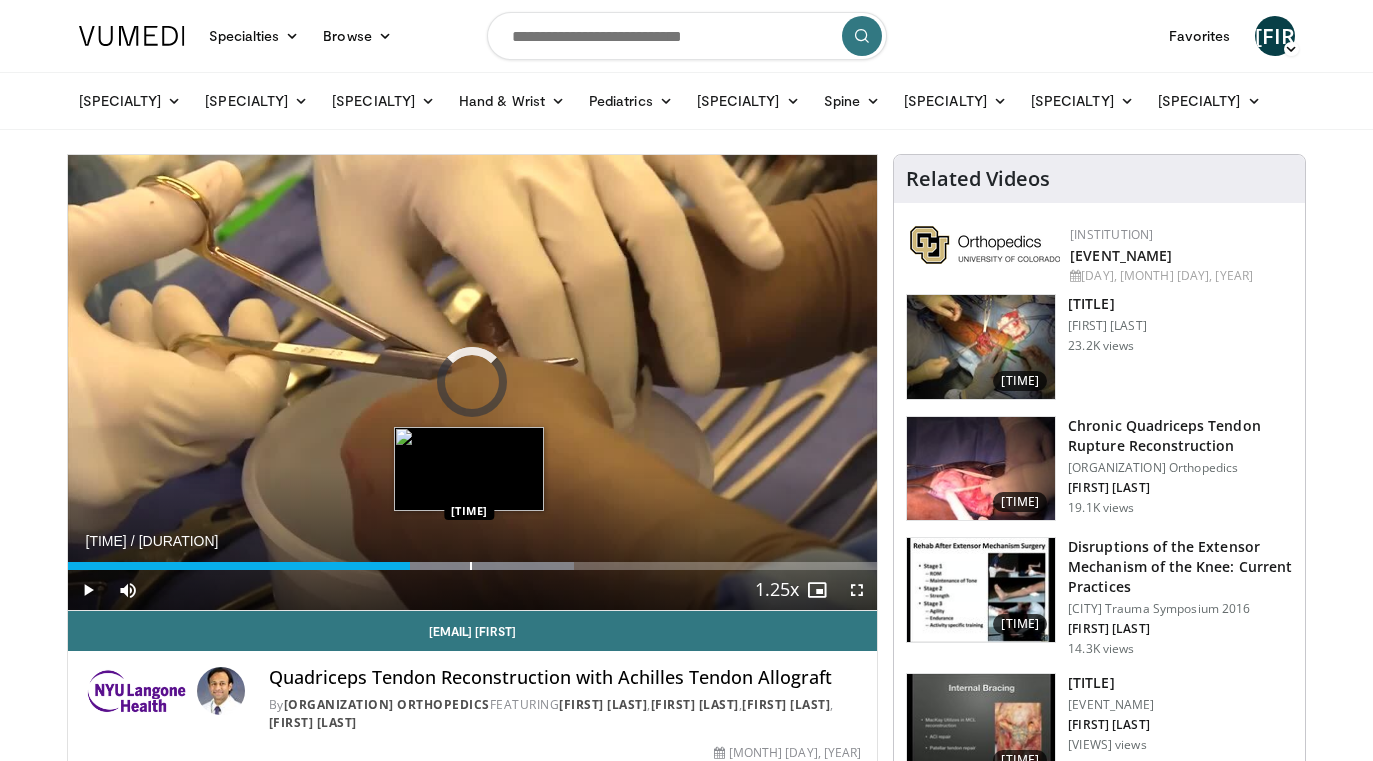 click at bounding box center [471, 566] 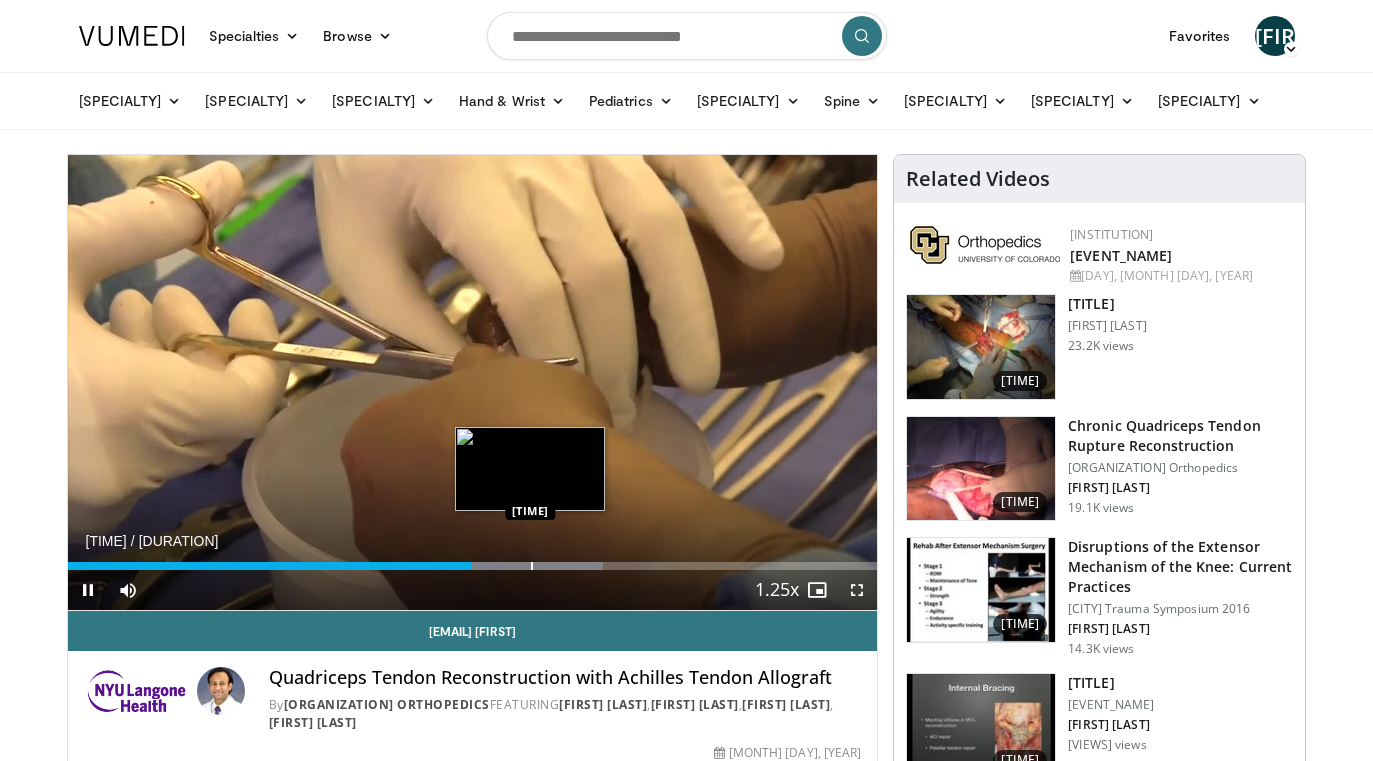 click at bounding box center [532, 566] 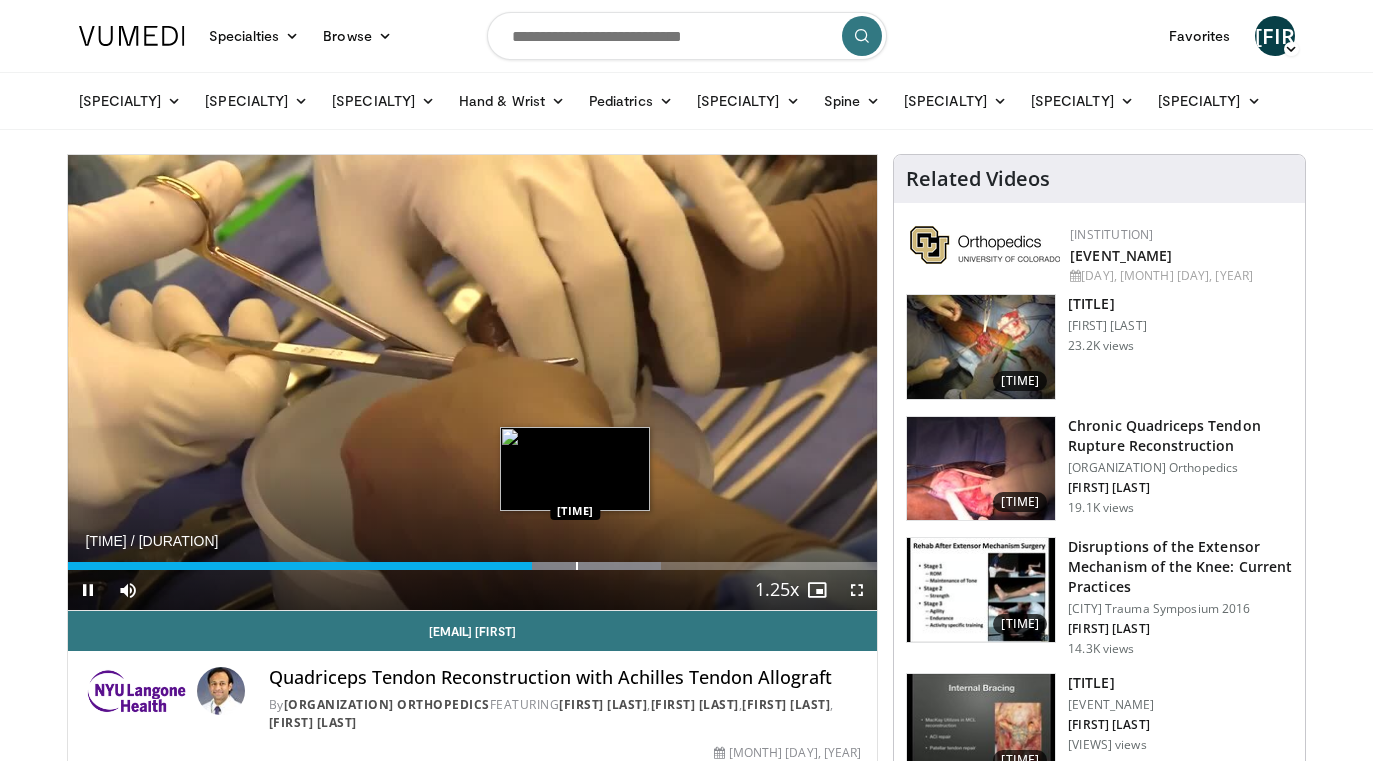 click at bounding box center (577, 566) 